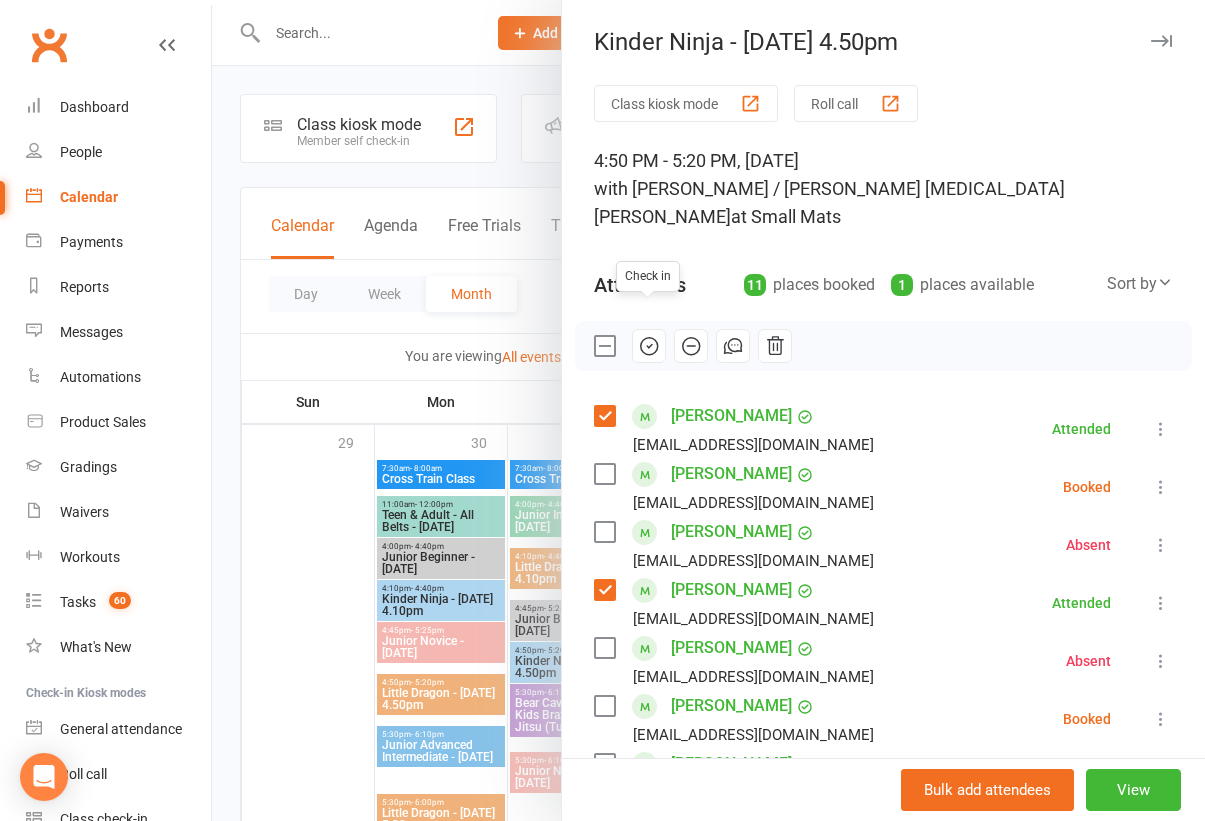 scroll, scrollTop: 1079, scrollLeft: 74, axis: both 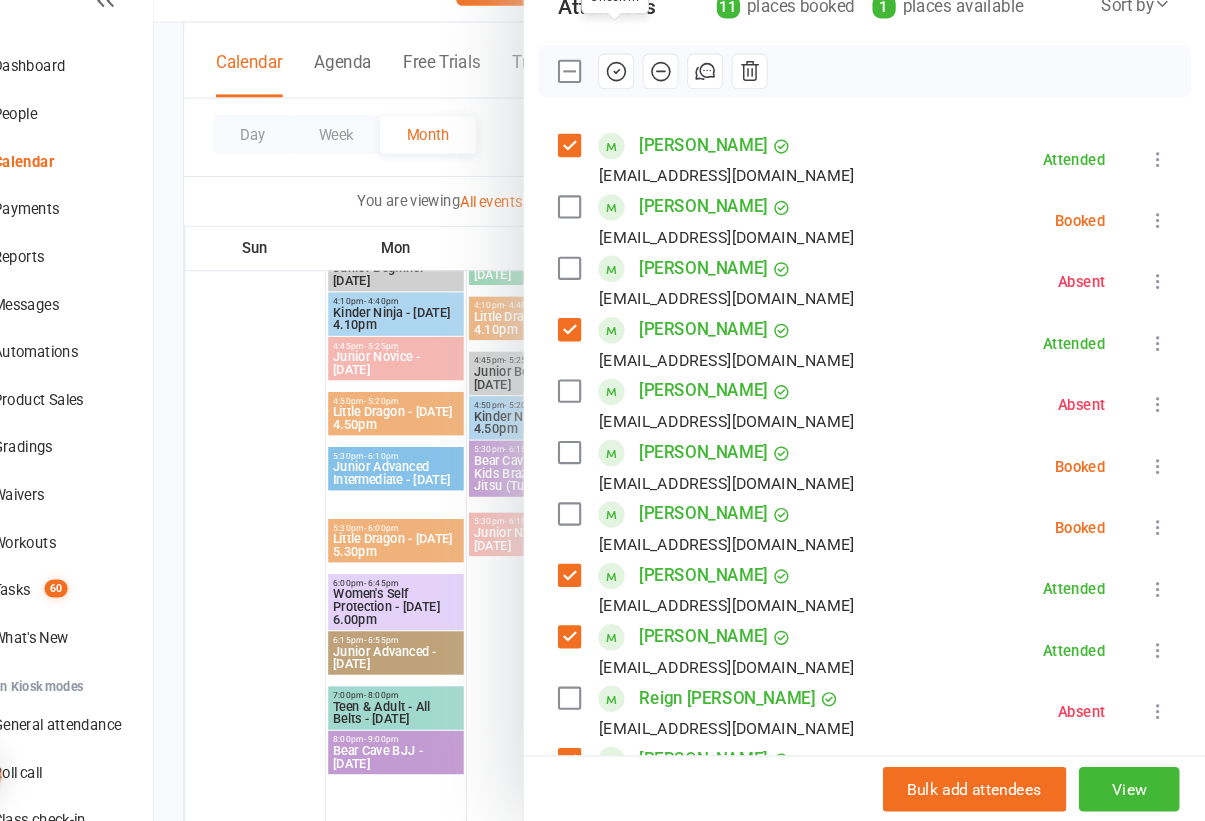 click at bounding box center (1161, 253) 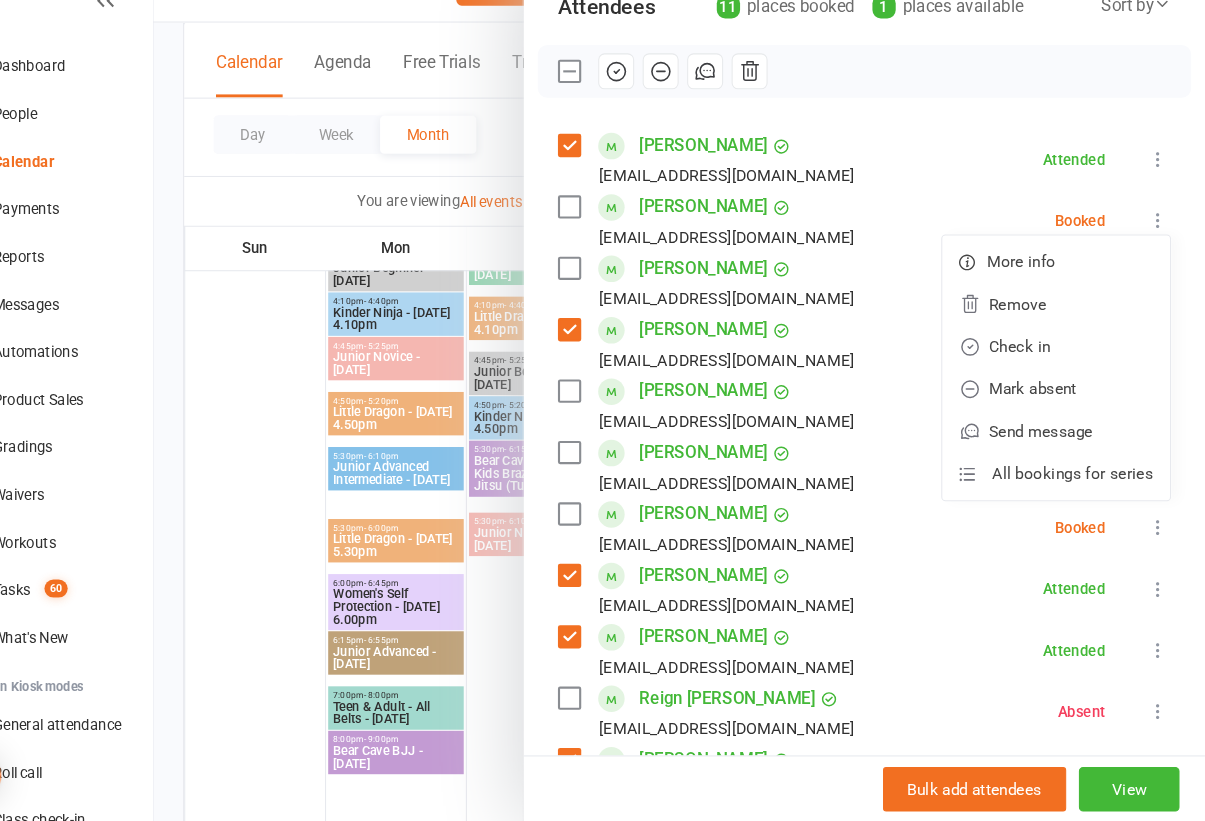 click on "Check in" at bounding box center (1064, 372) 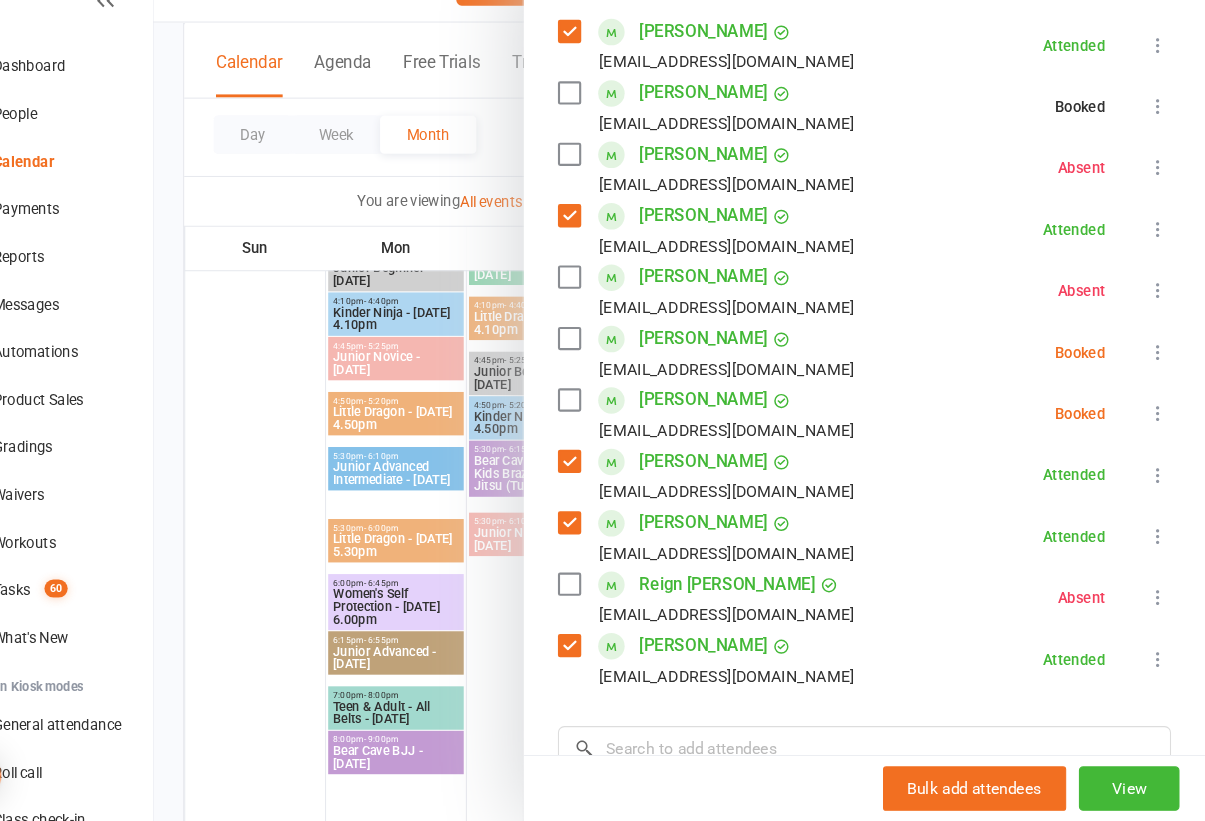 scroll, scrollTop: 344, scrollLeft: 0, axis: vertical 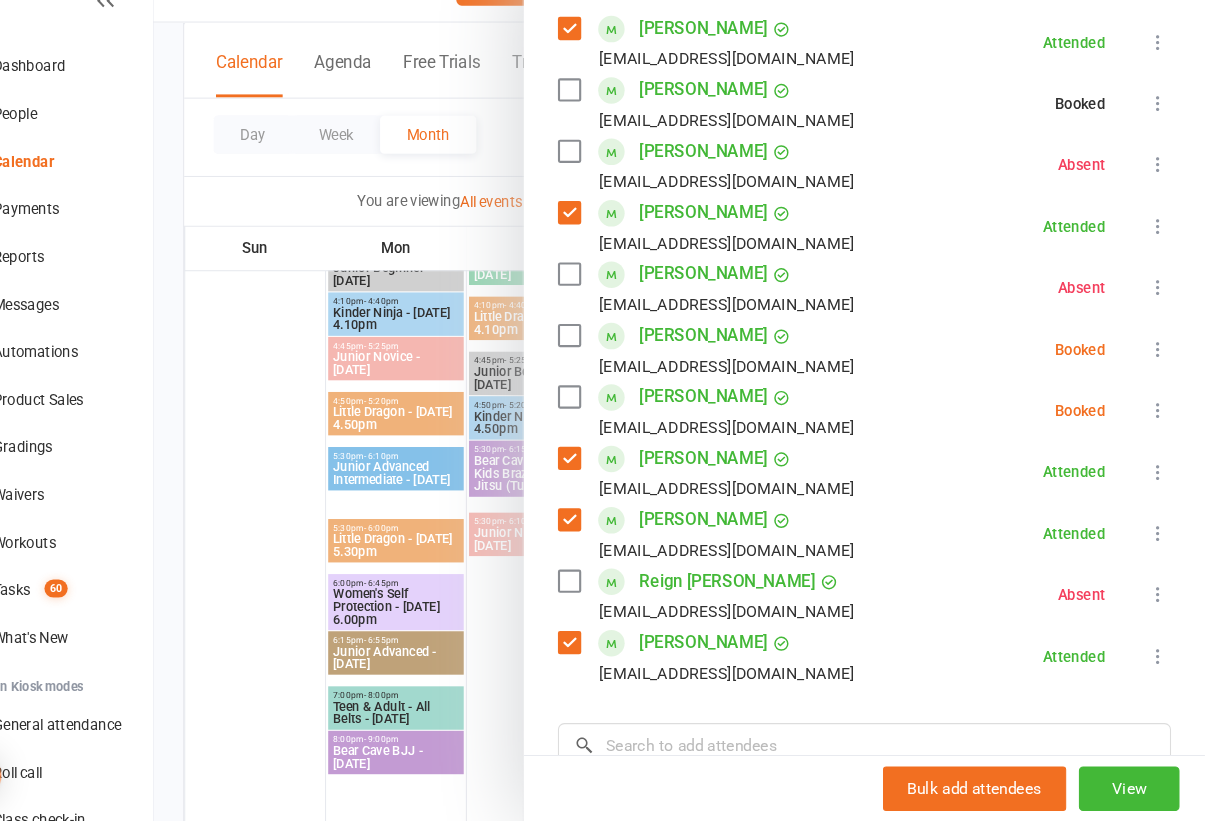 click at bounding box center [1161, 549] 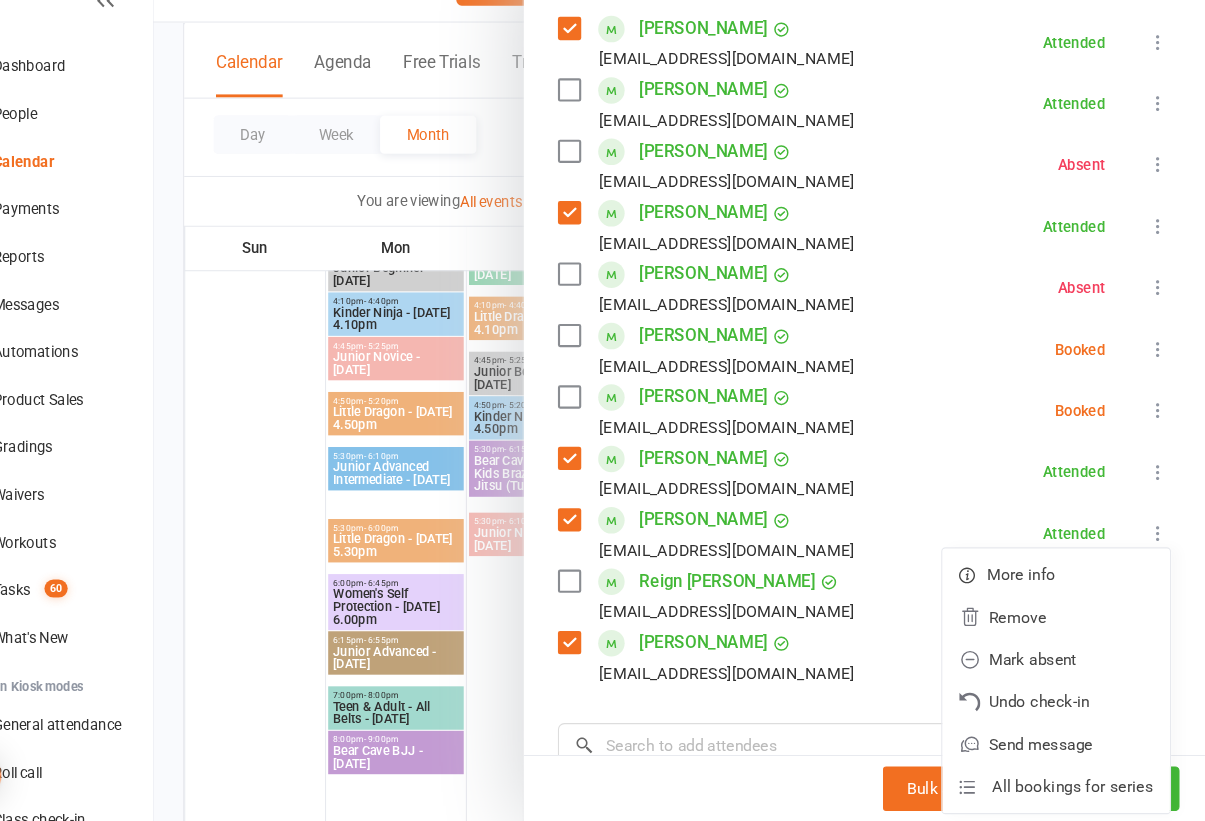 click on "Mark absent" at bounding box center (1064, 668) 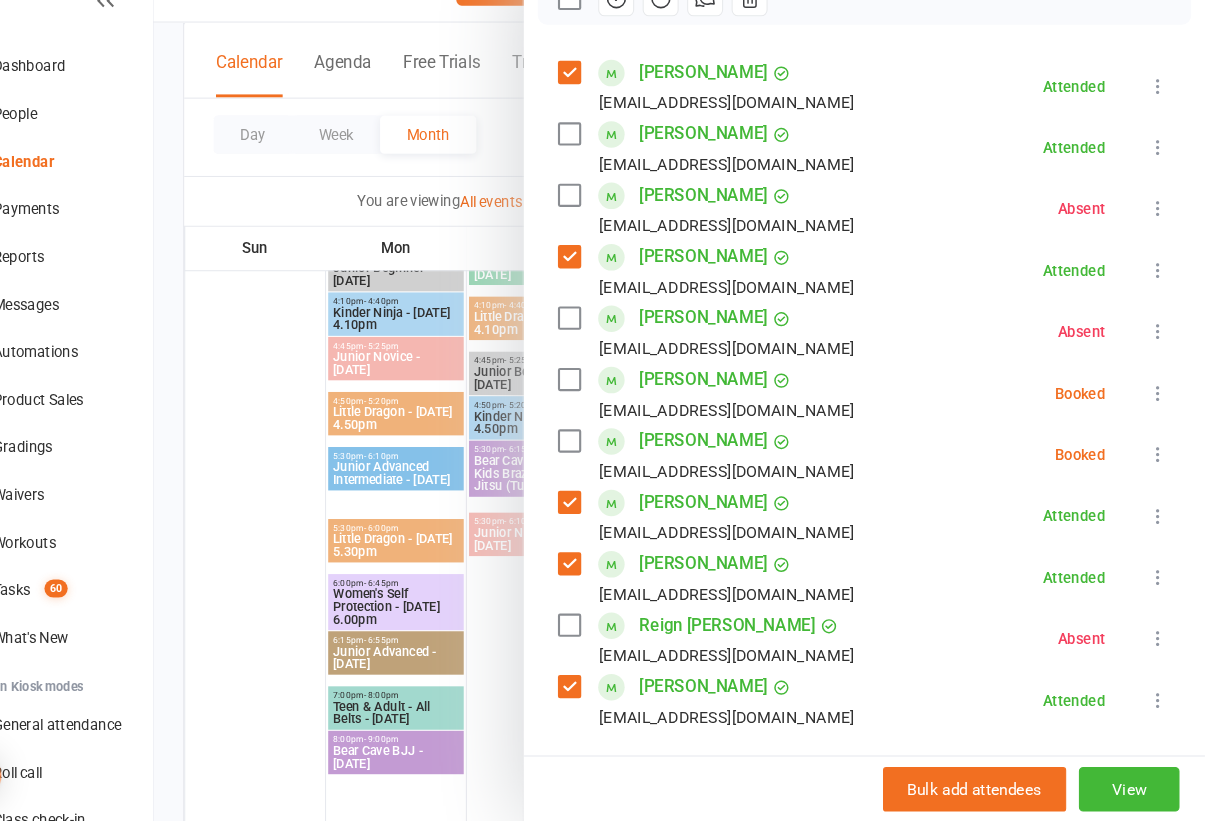 scroll, scrollTop: 296, scrollLeft: 0, axis: vertical 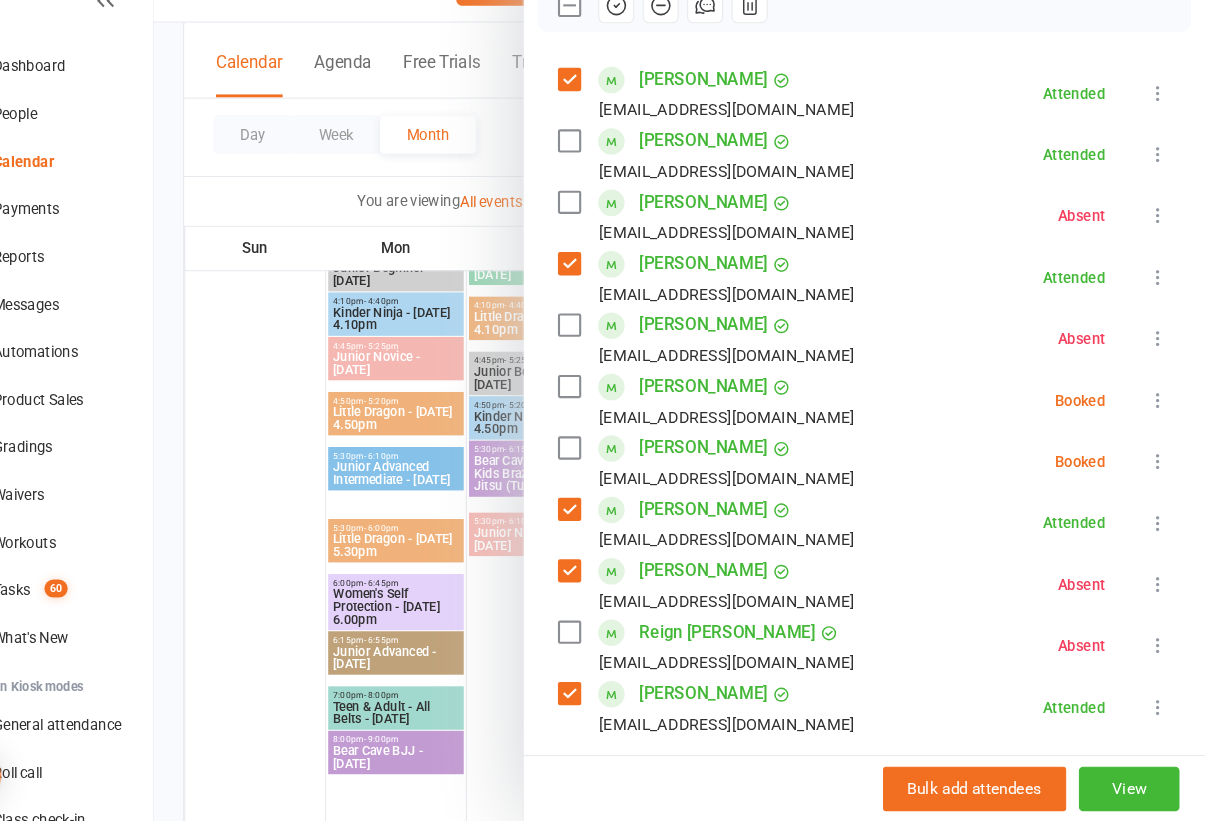 click at bounding box center (1161, 423) 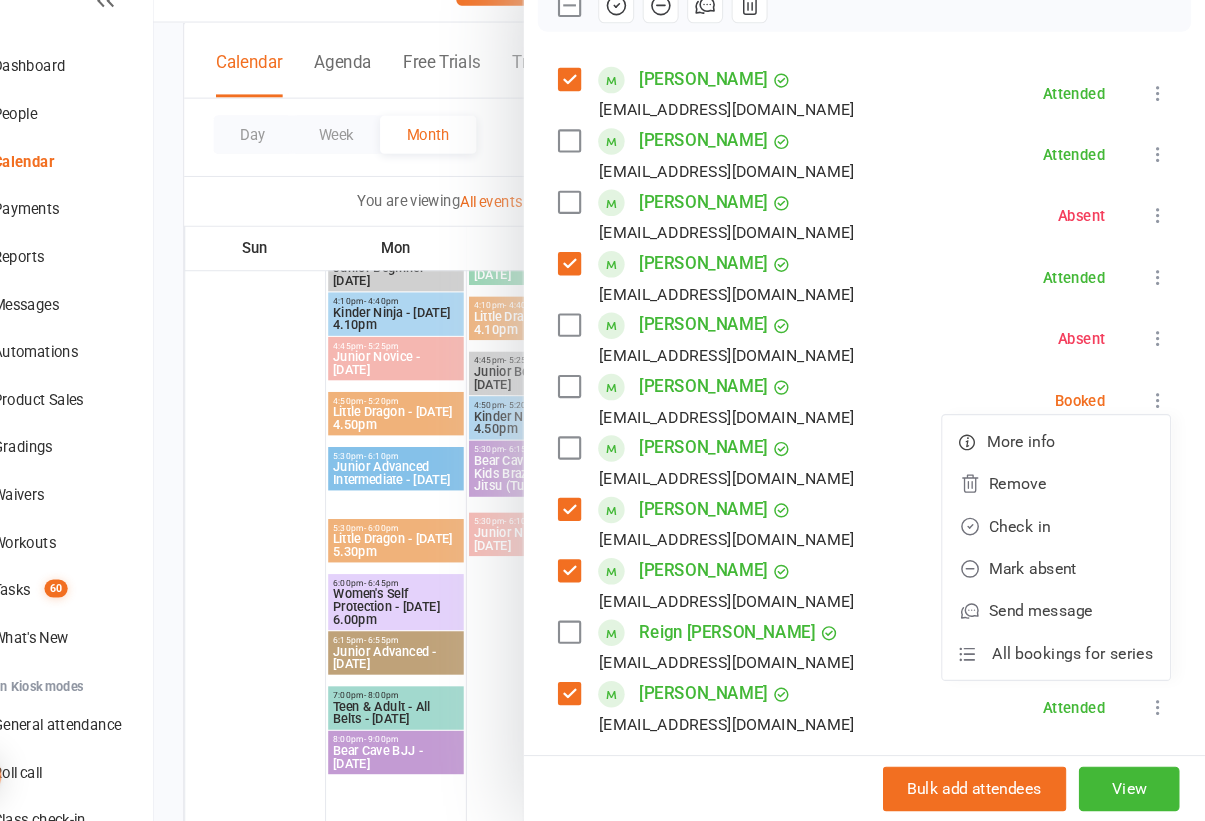 click on "Check in" at bounding box center [1064, 542] 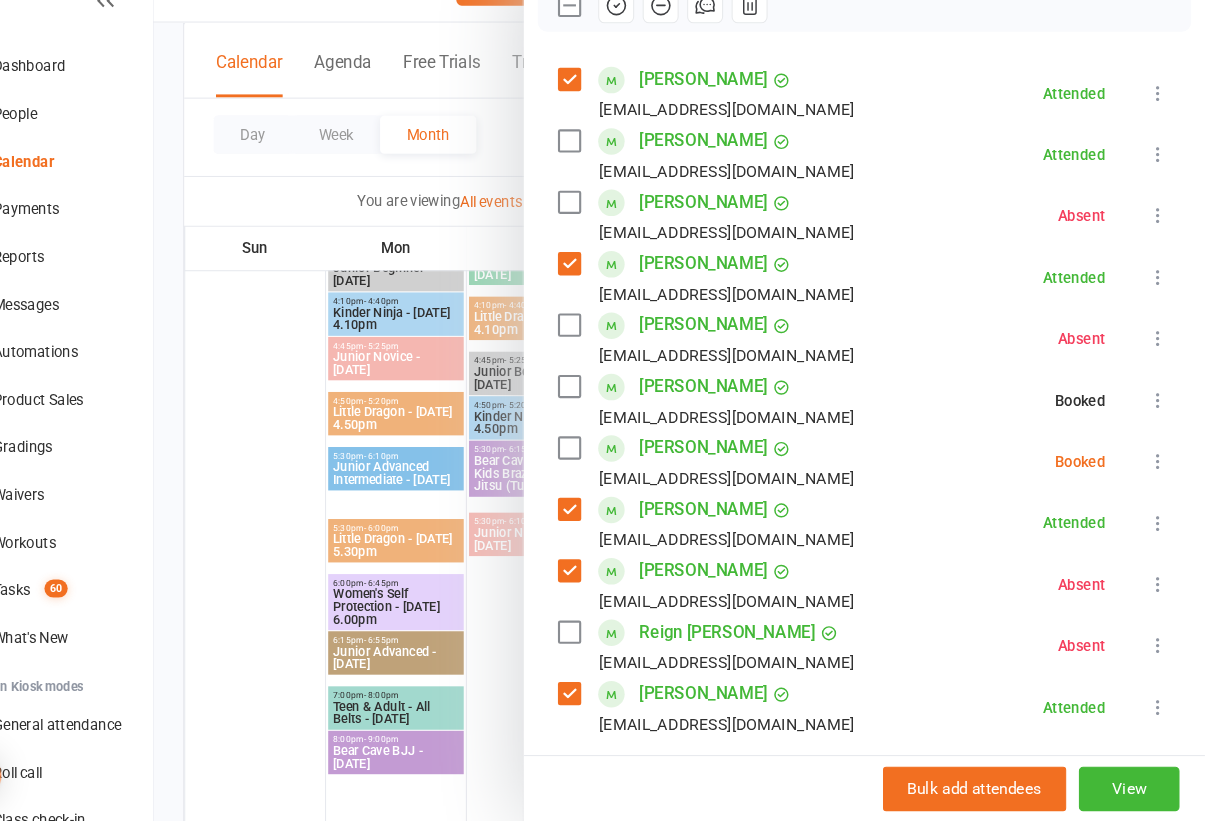 click at bounding box center [1161, 481] 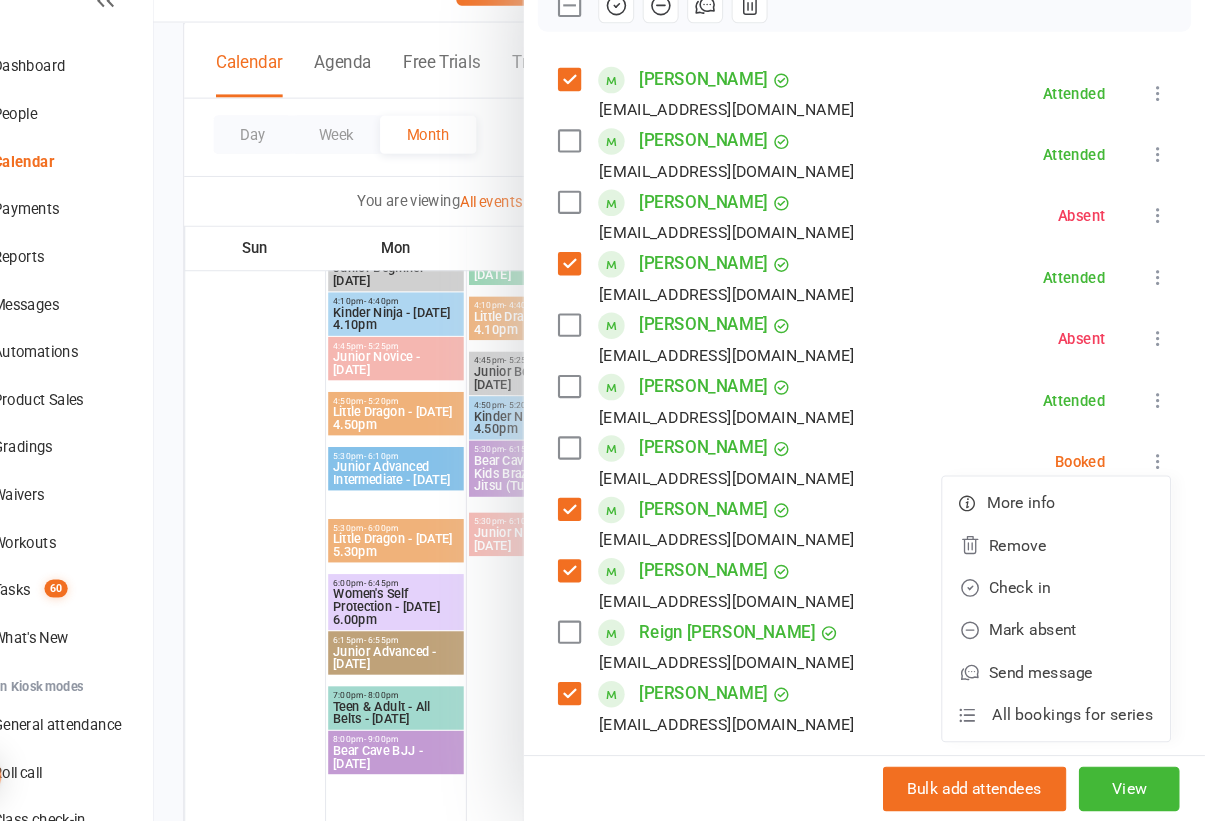 click on "Mark absent" at bounding box center [1064, 640] 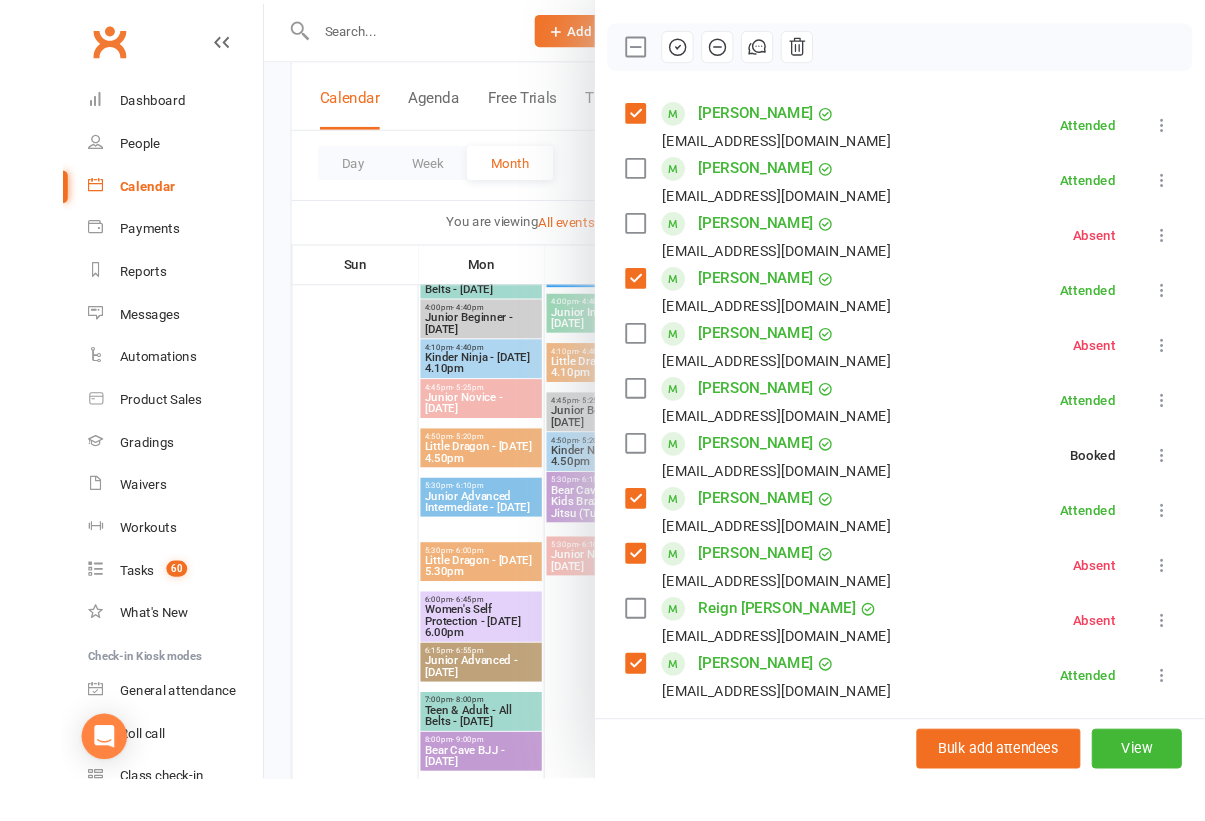 scroll, scrollTop: 1072, scrollLeft: 0, axis: vertical 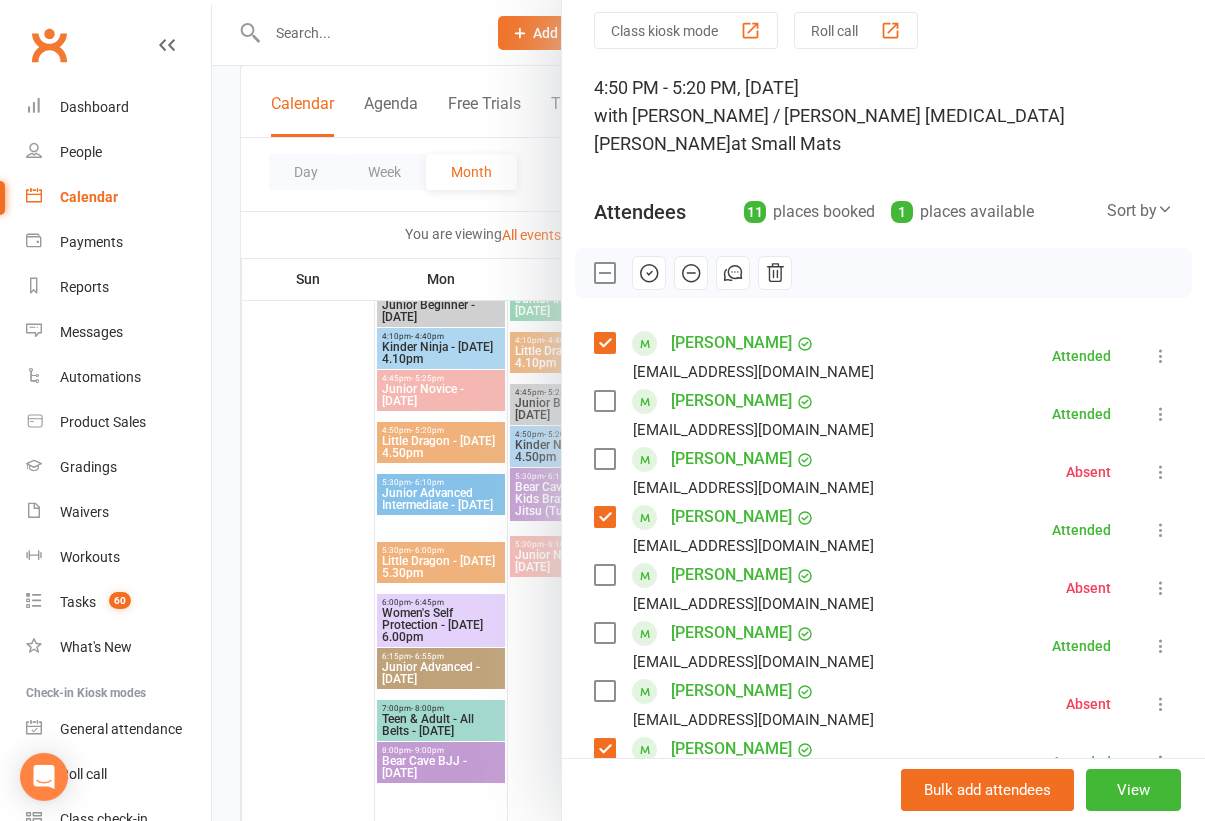 click at bounding box center [604, 273] 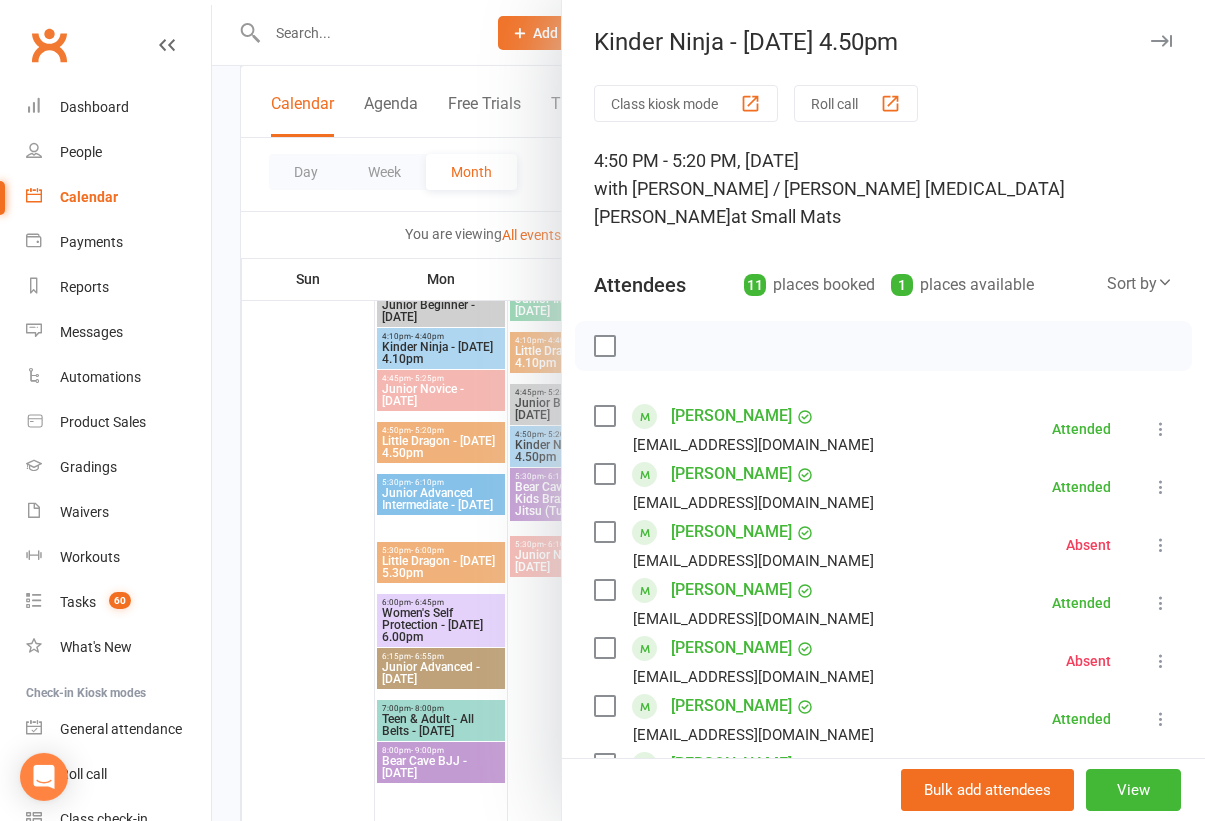 scroll, scrollTop: 0, scrollLeft: 0, axis: both 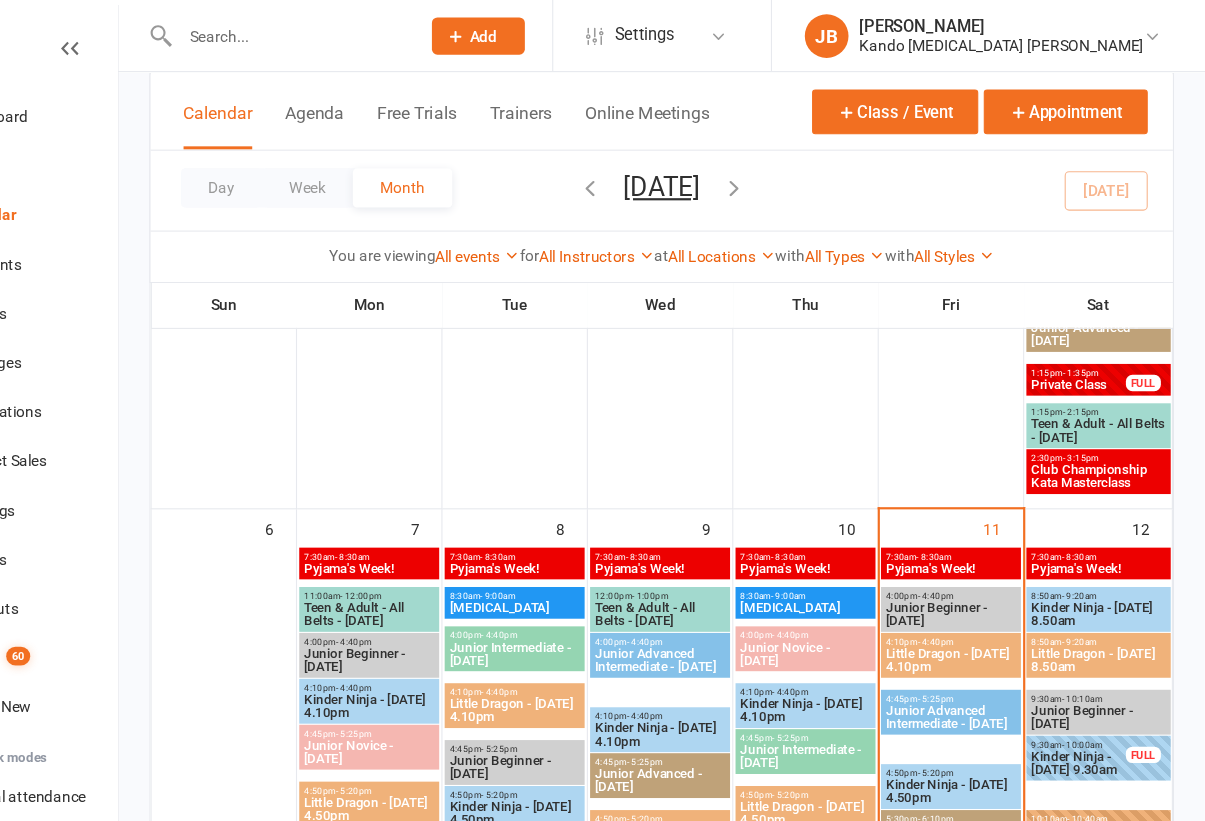 click on "7:30am  - 8:30am" at bounding box center [973, 509] 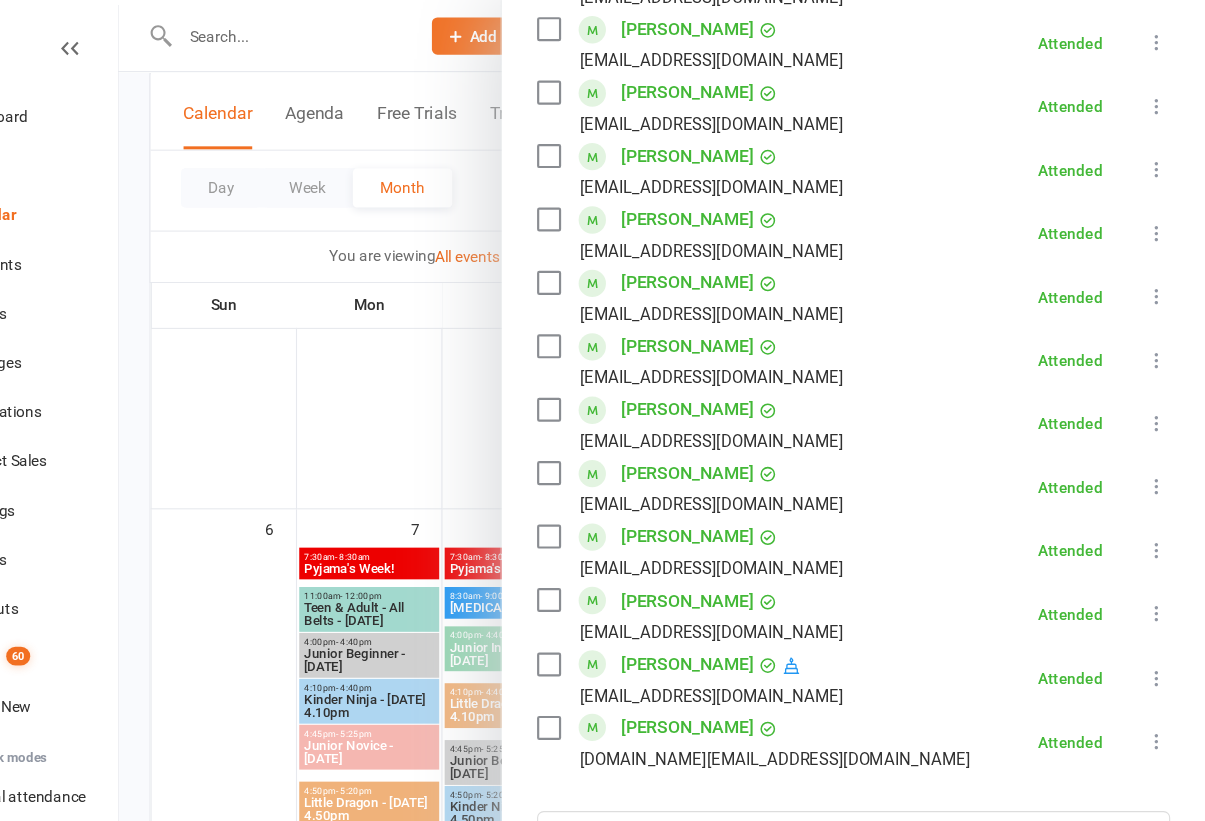 scroll, scrollTop: 801, scrollLeft: 0, axis: vertical 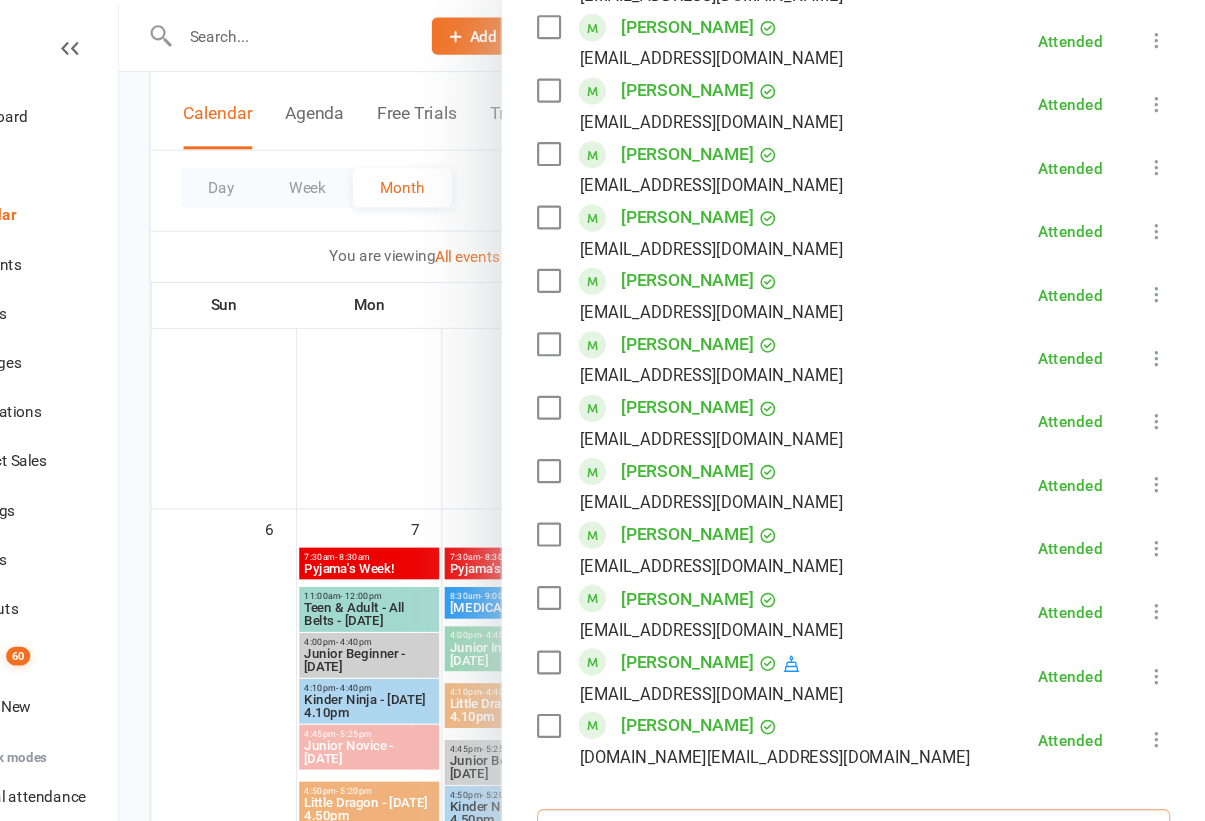 click at bounding box center (883, 761) 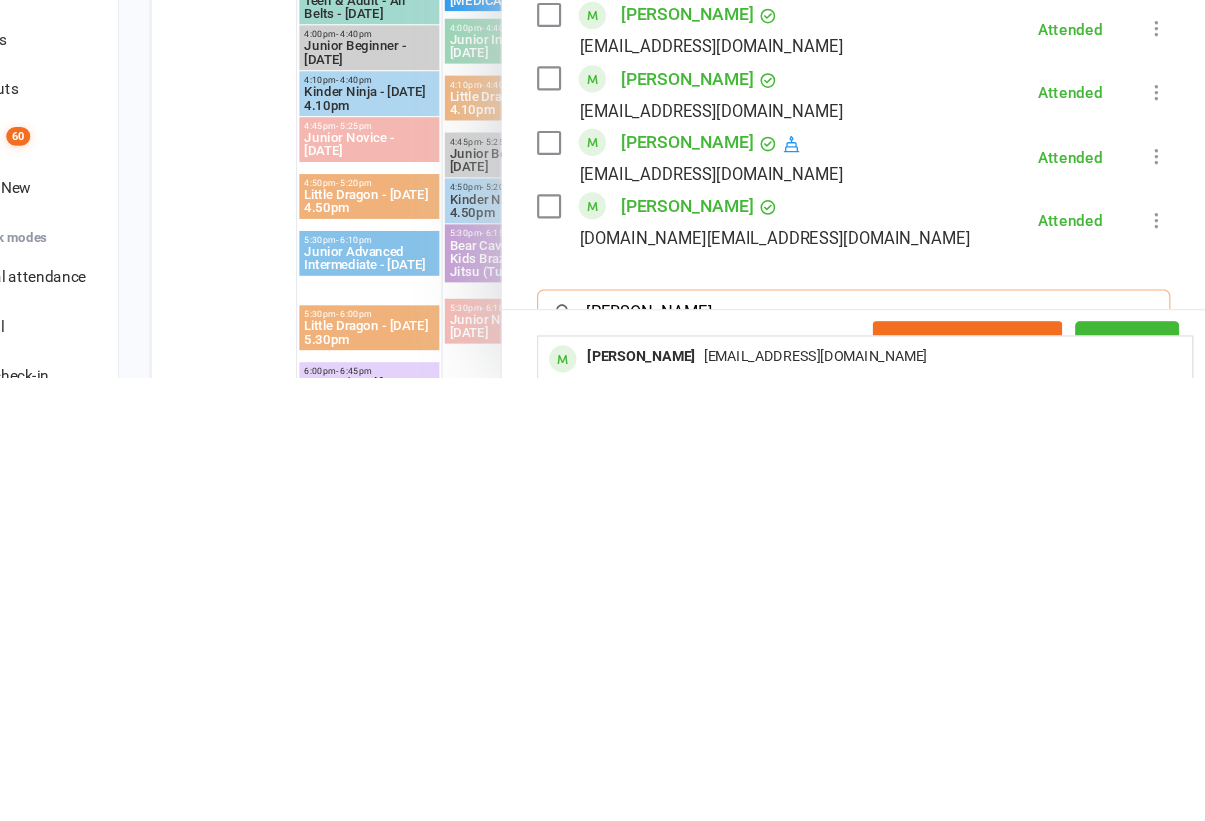 type on "[PERSON_NAME]" 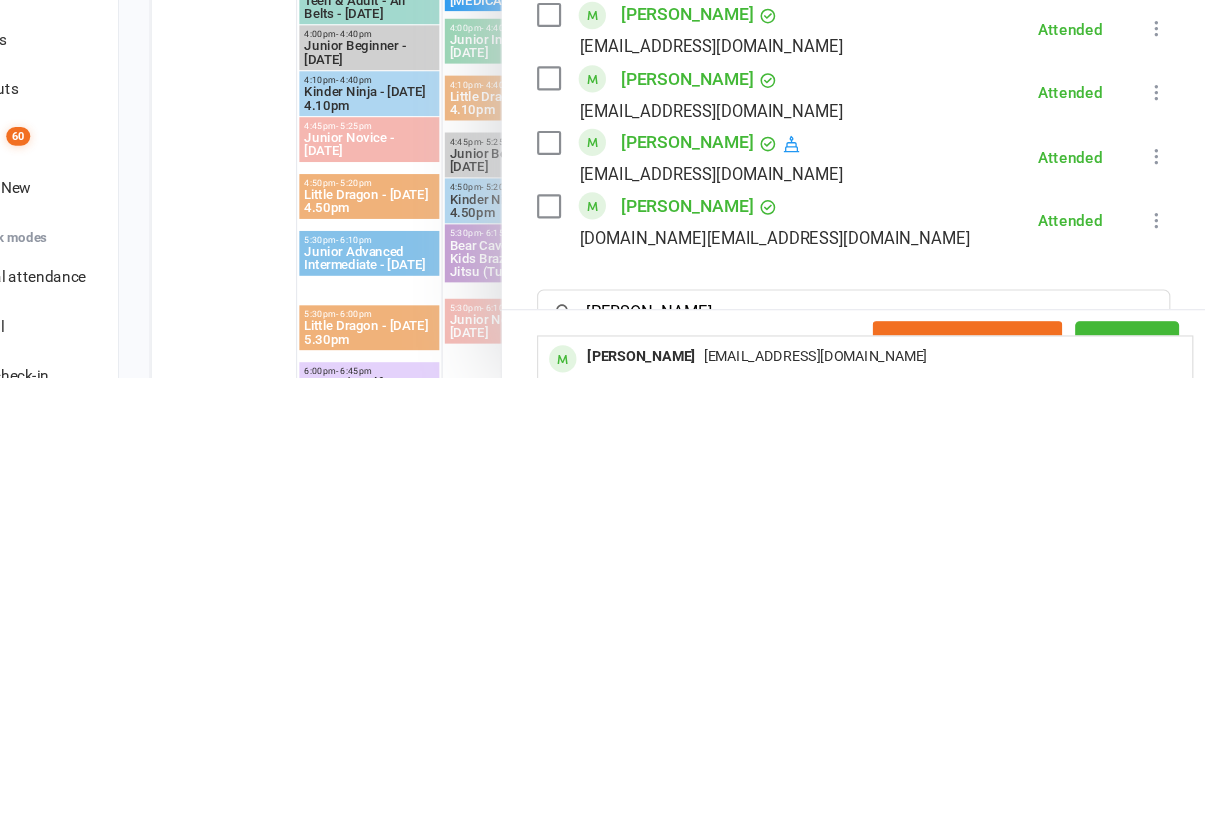 click on "[EMAIL_ADDRESS][DOMAIN_NAME]" at bounding box center [848, 800] 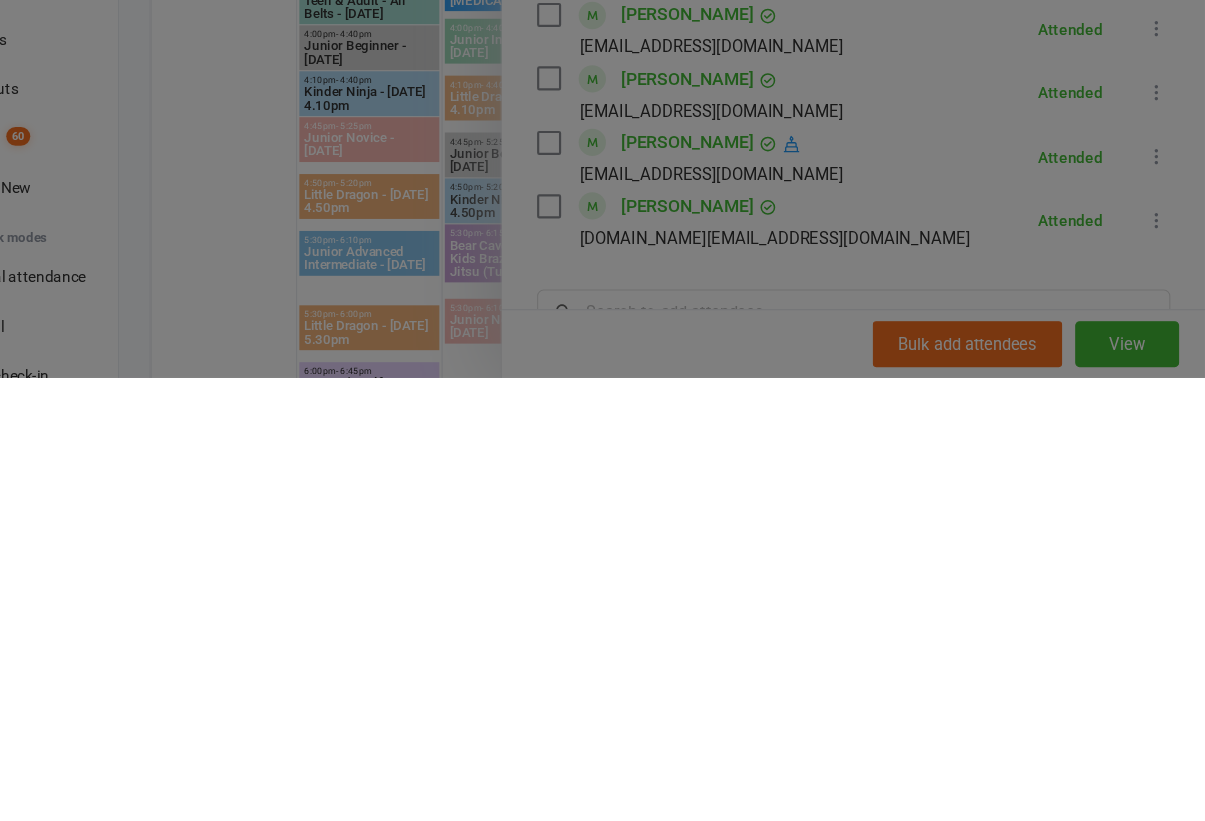 scroll, scrollTop: 1298, scrollLeft: 0, axis: vertical 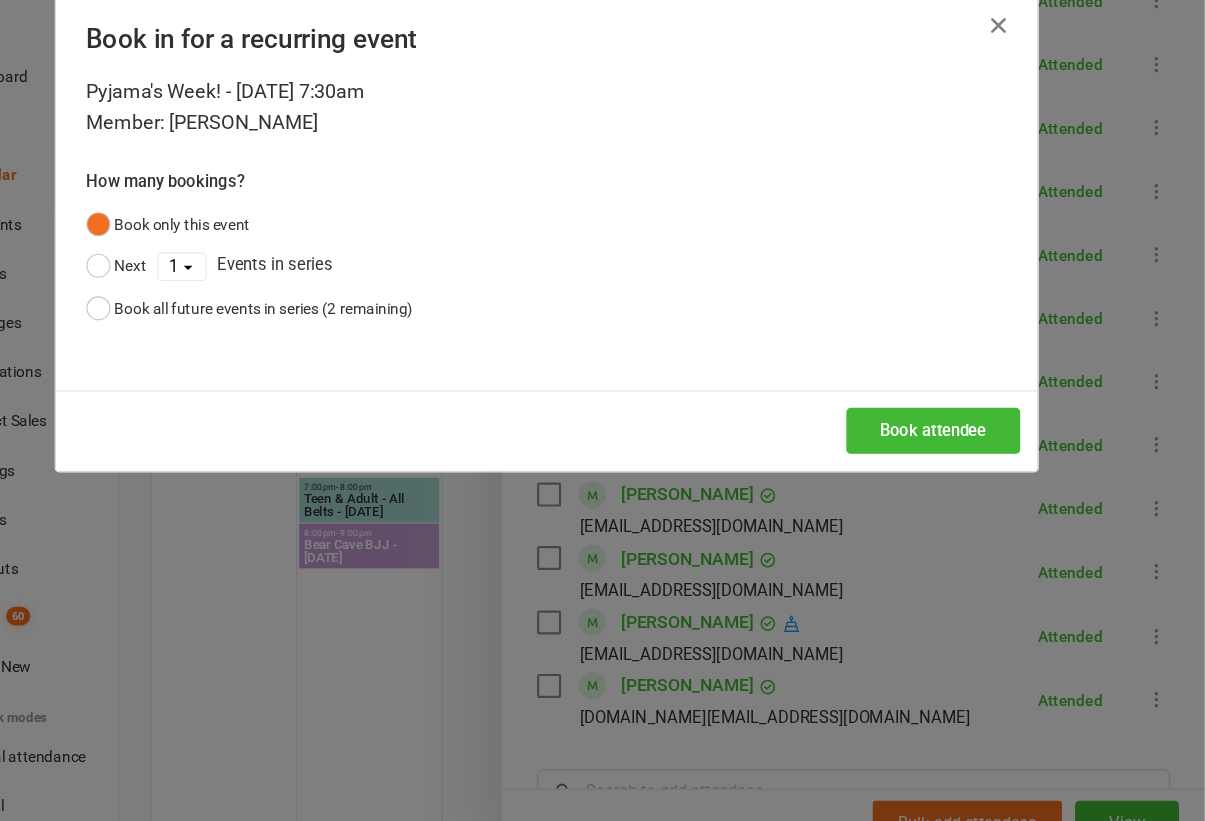 click on "Book attendee" at bounding box center [956, 431] 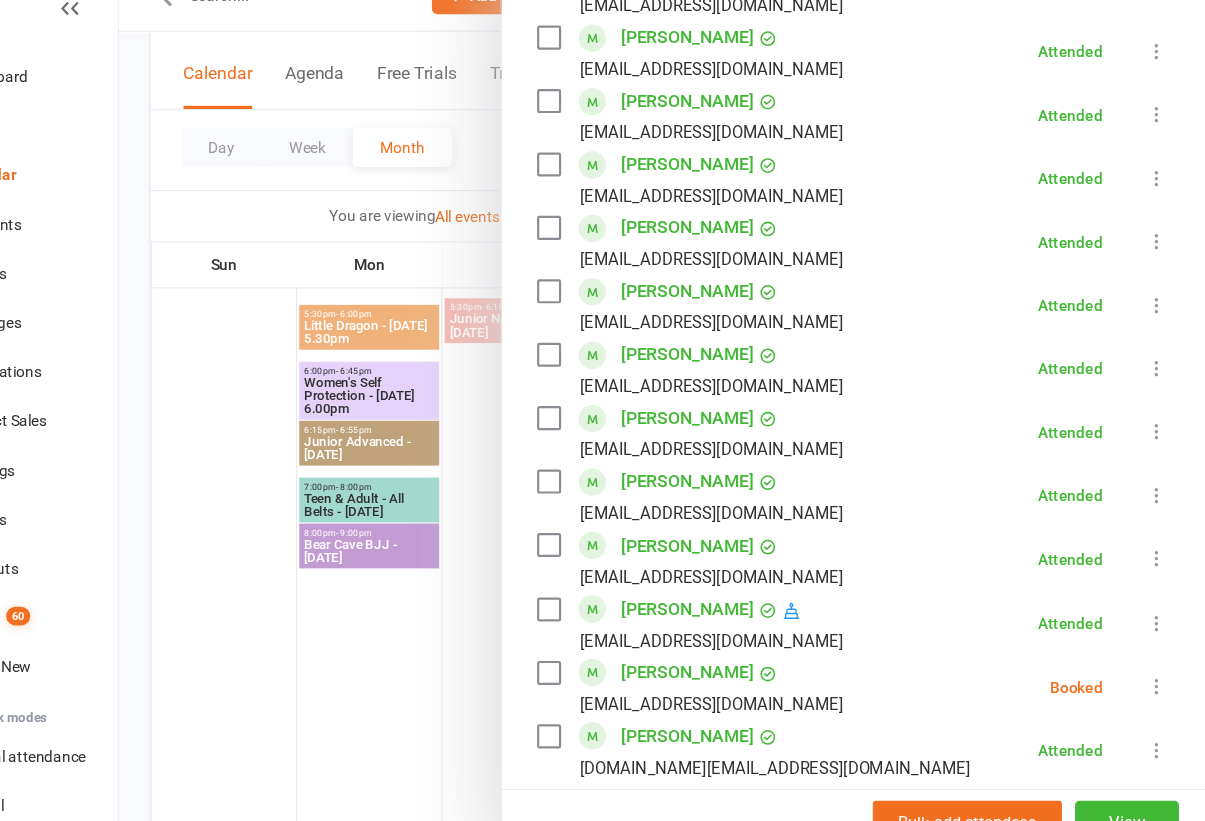 scroll, scrollTop: 821, scrollLeft: 0, axis: vertical 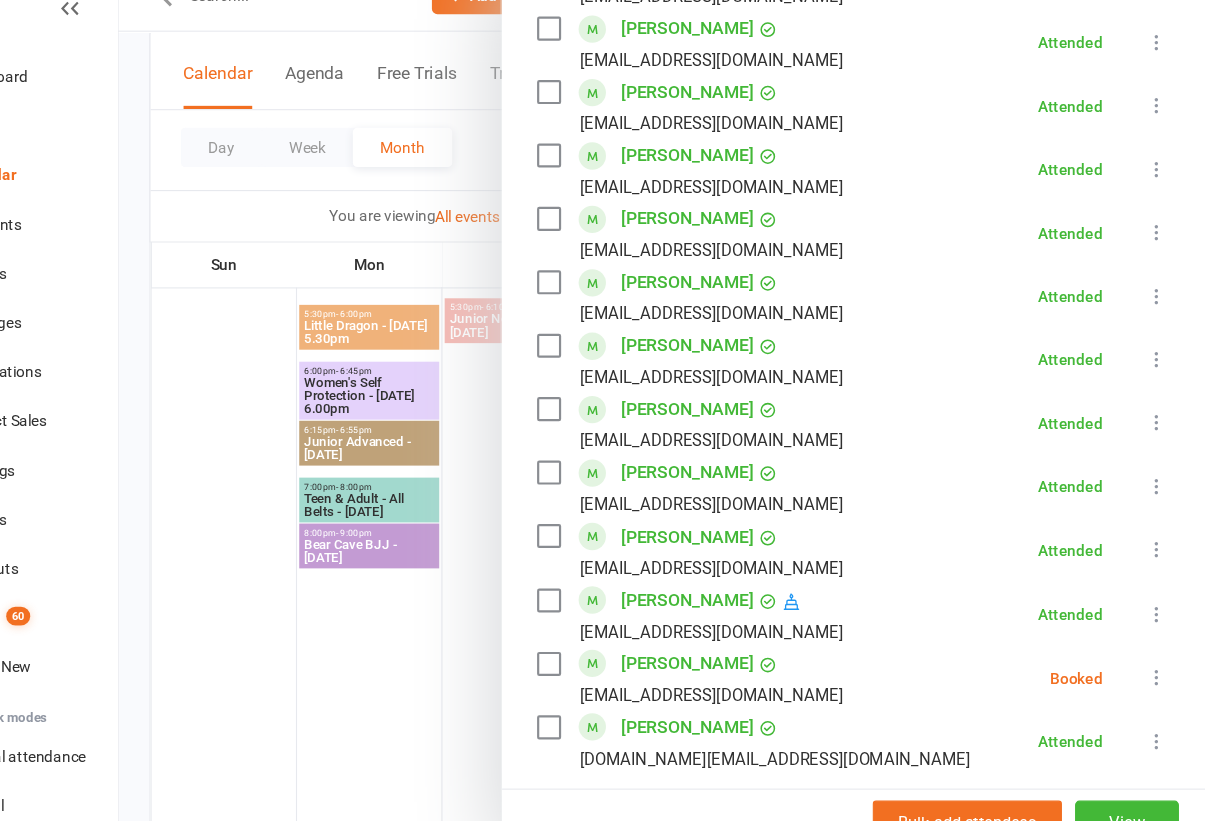 click at bounding box center [1161, 657] 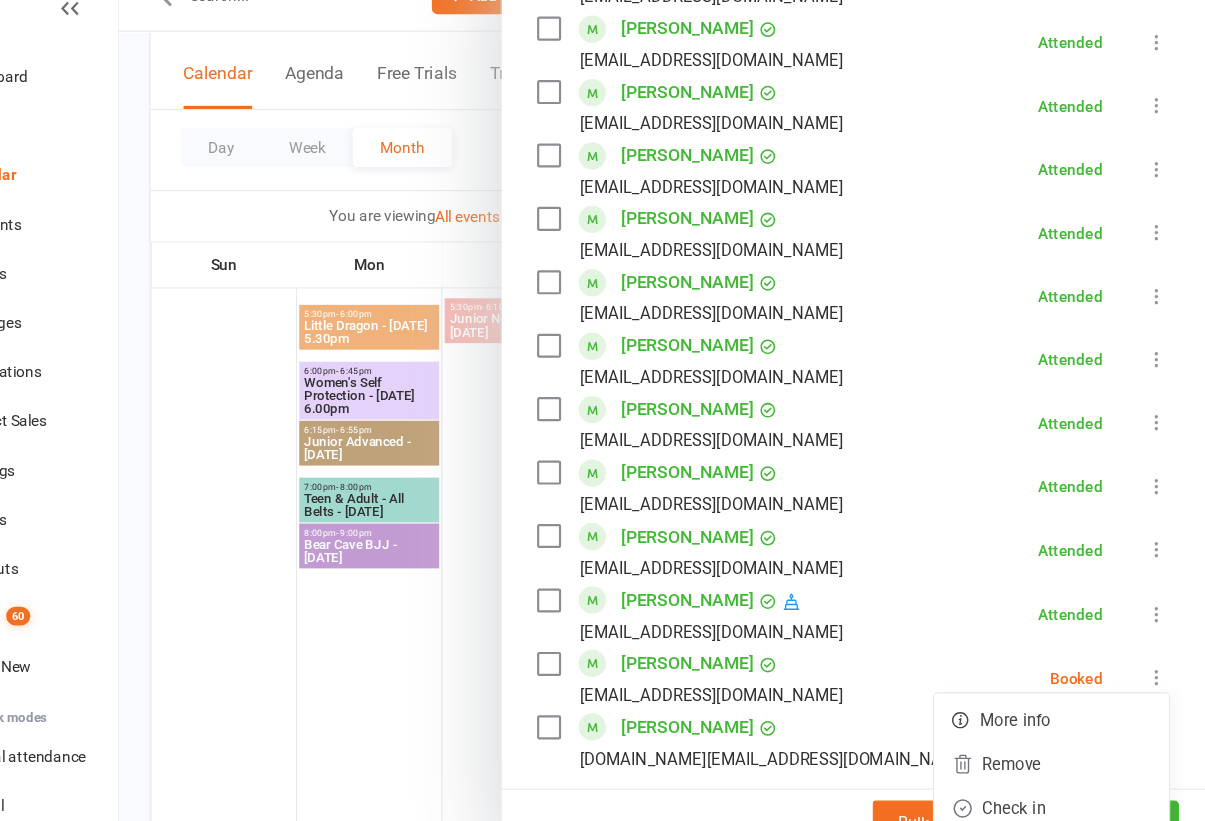 click on "Check in" at bounding box center (1064, 776) 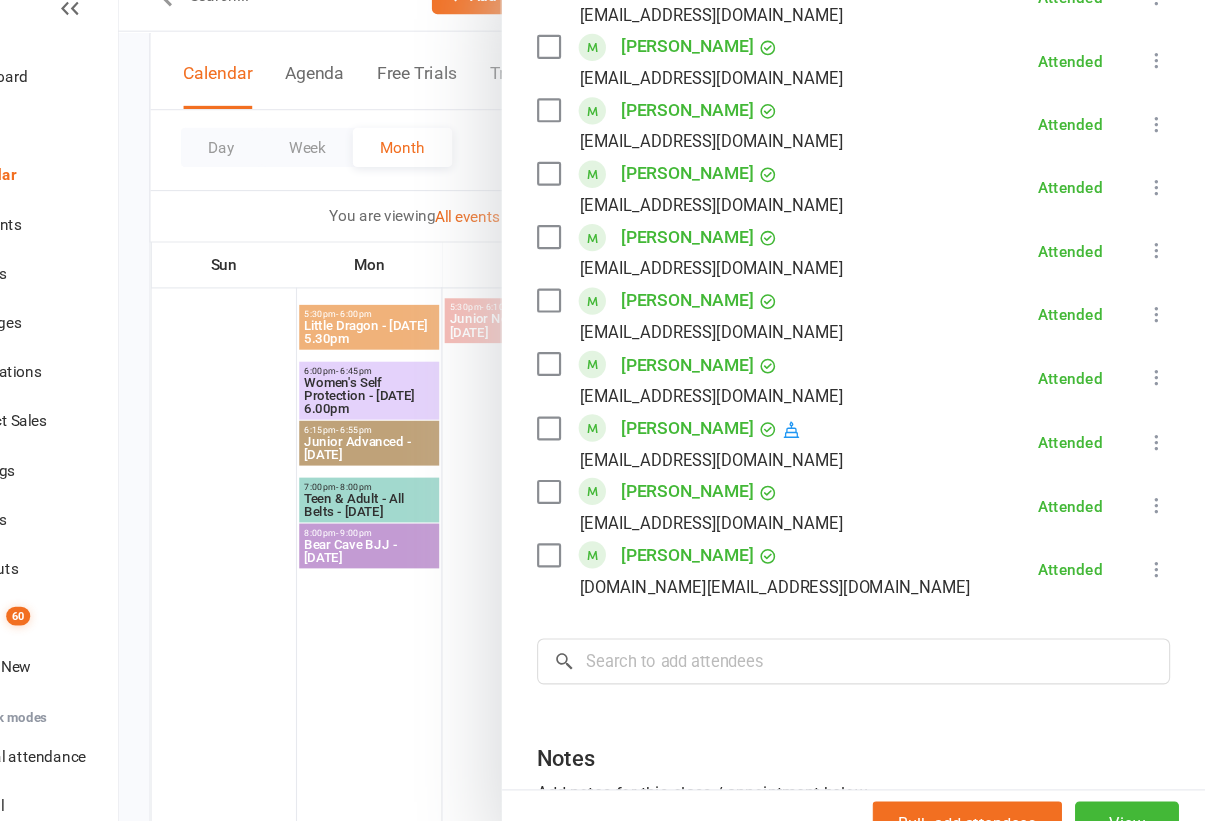 scroll, scrollTop: 979, scrollLeft: 0, axis: vertical 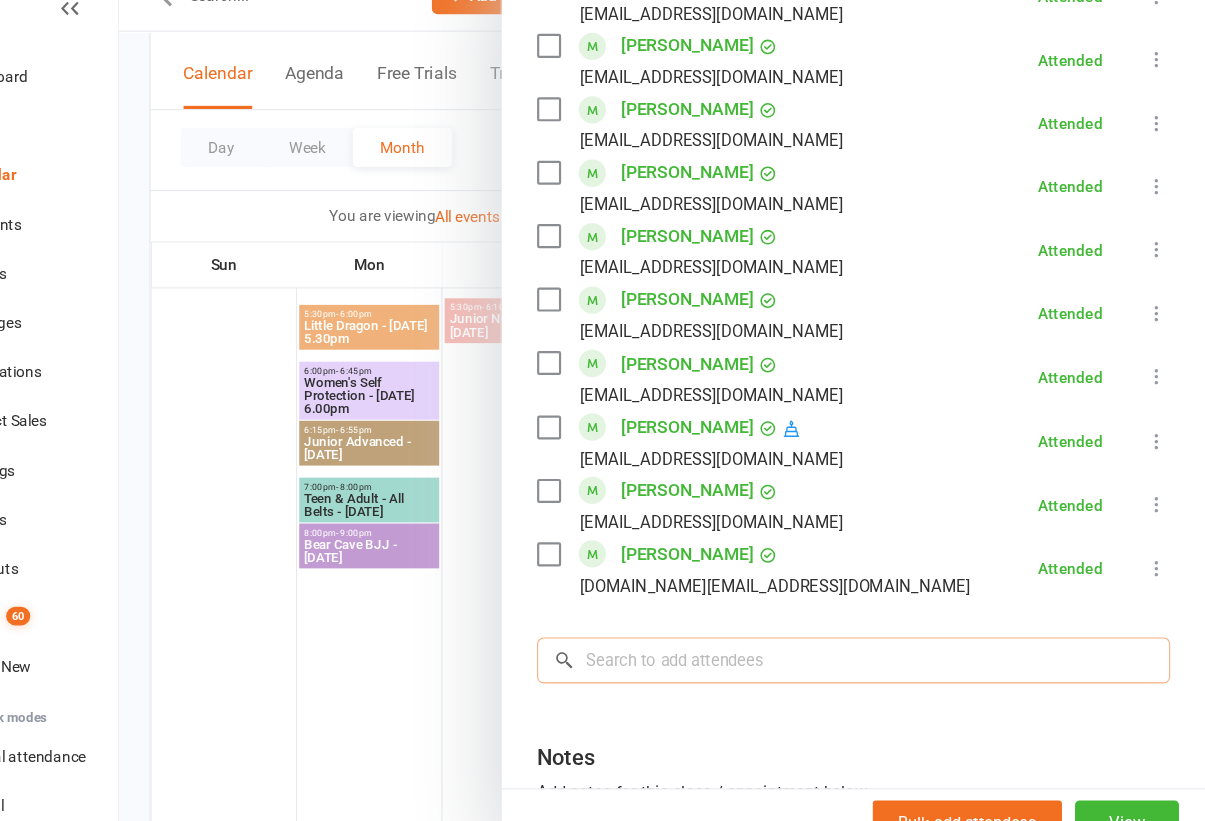 click at bounding box center [883, 641] 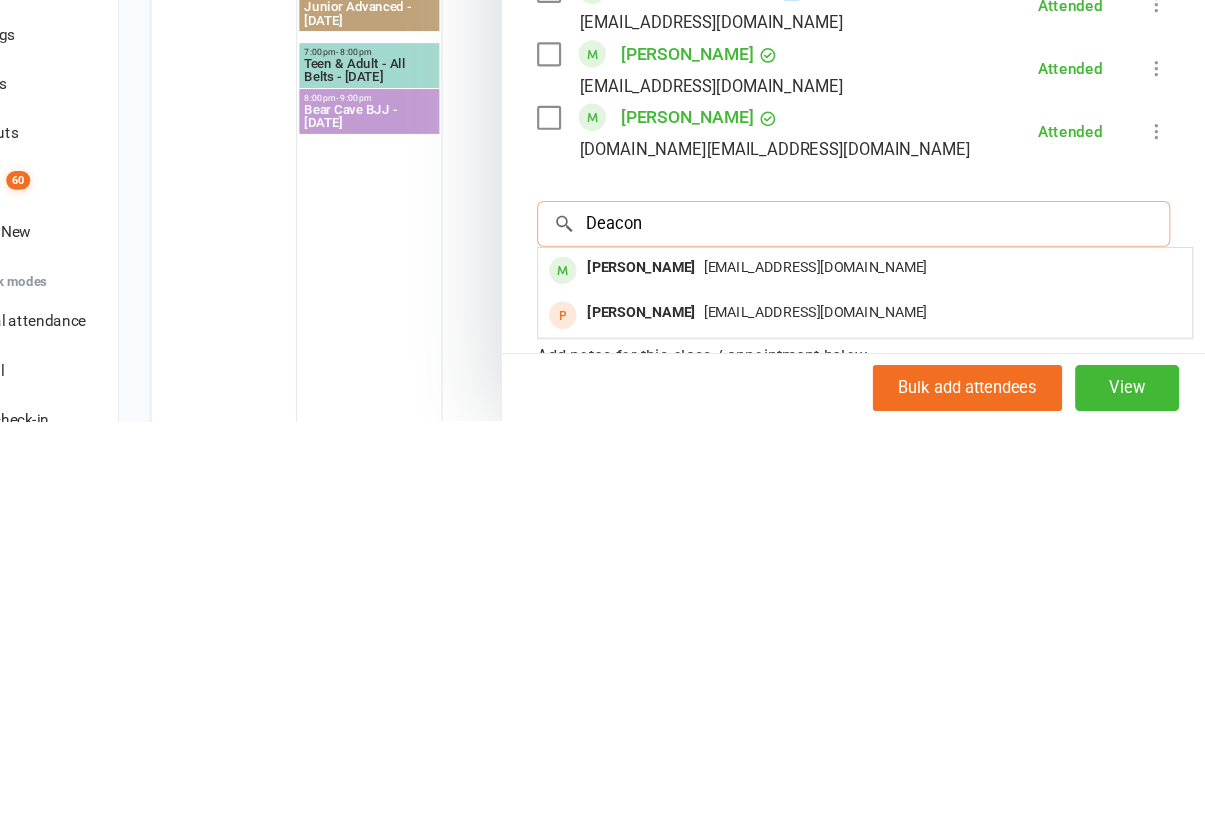 type on "Deacon" 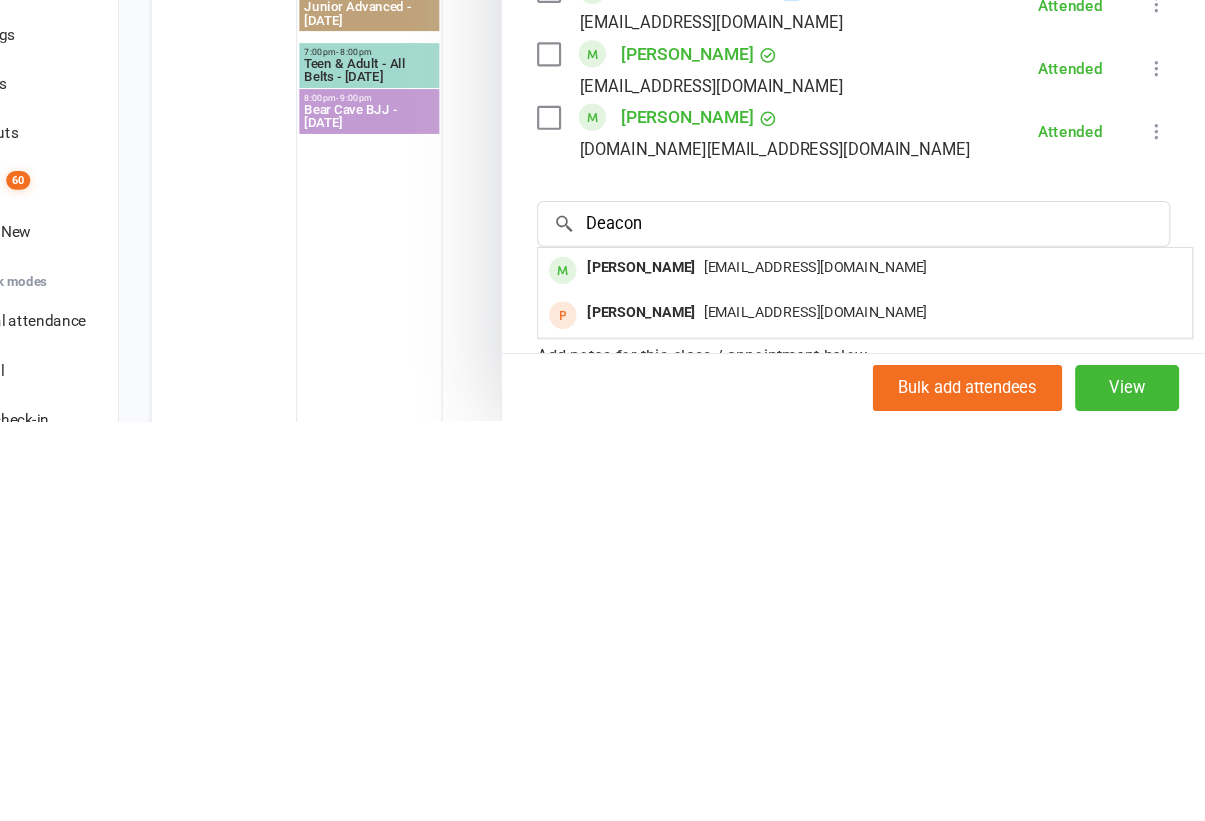 click on "[EMAIL_ADDRESS][DOMAIN_NAME]" at bounding box center (894, 681) 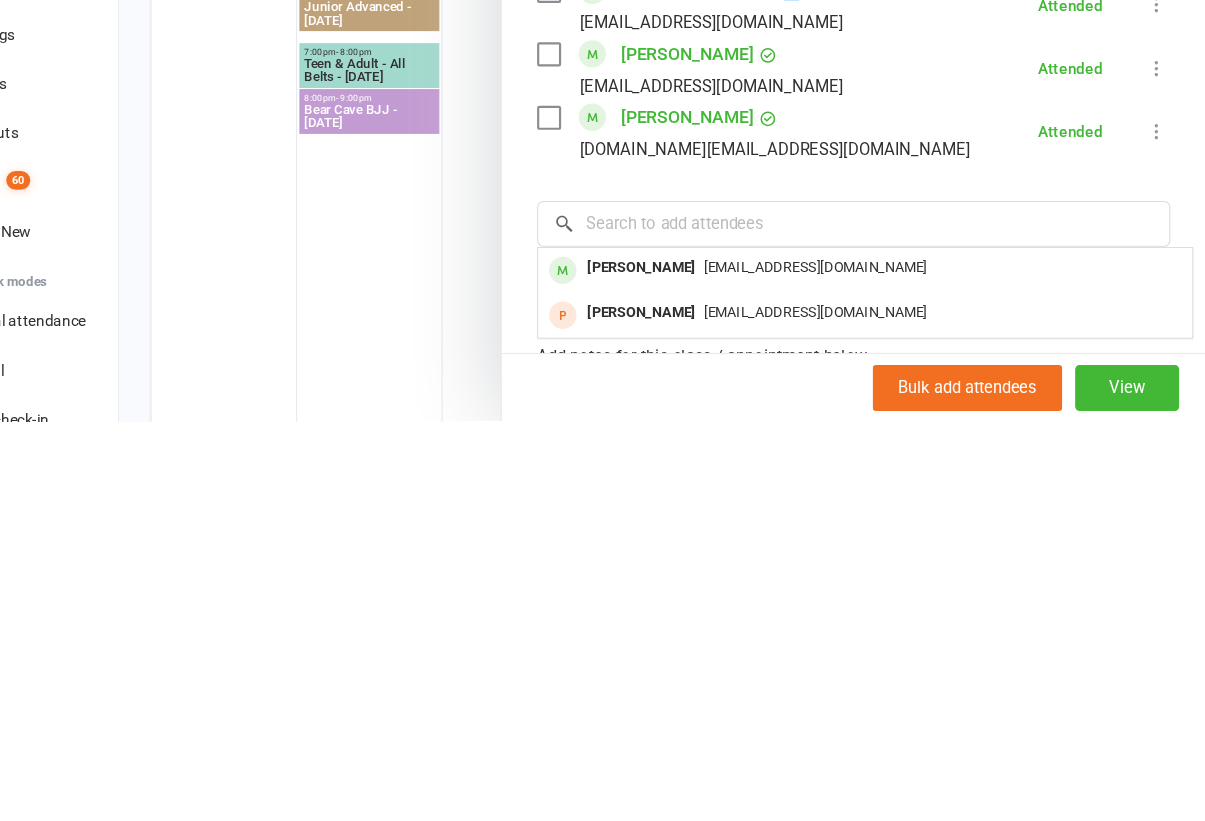 scroll, scrollTop: 1697, scrollLeft: 0, axis: vertical 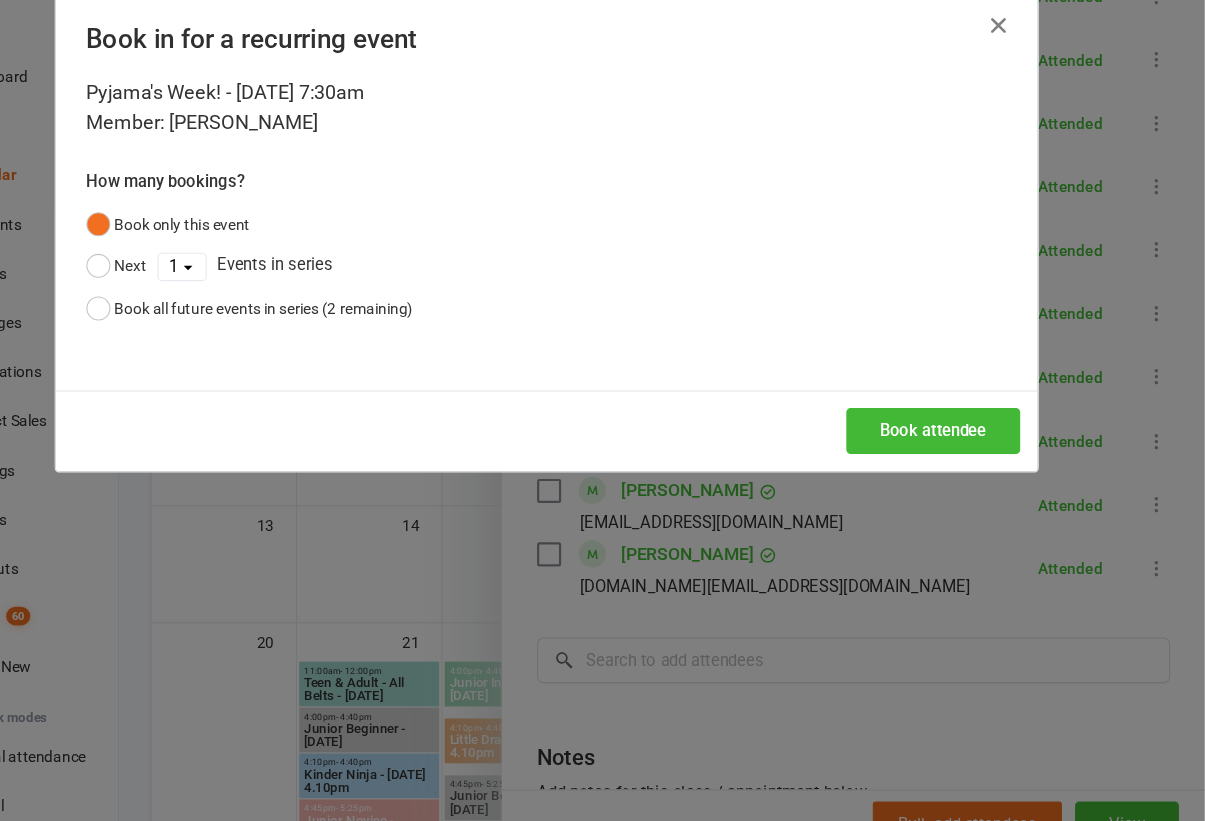 click on "Book attendee" at bounding box center (956, 431) 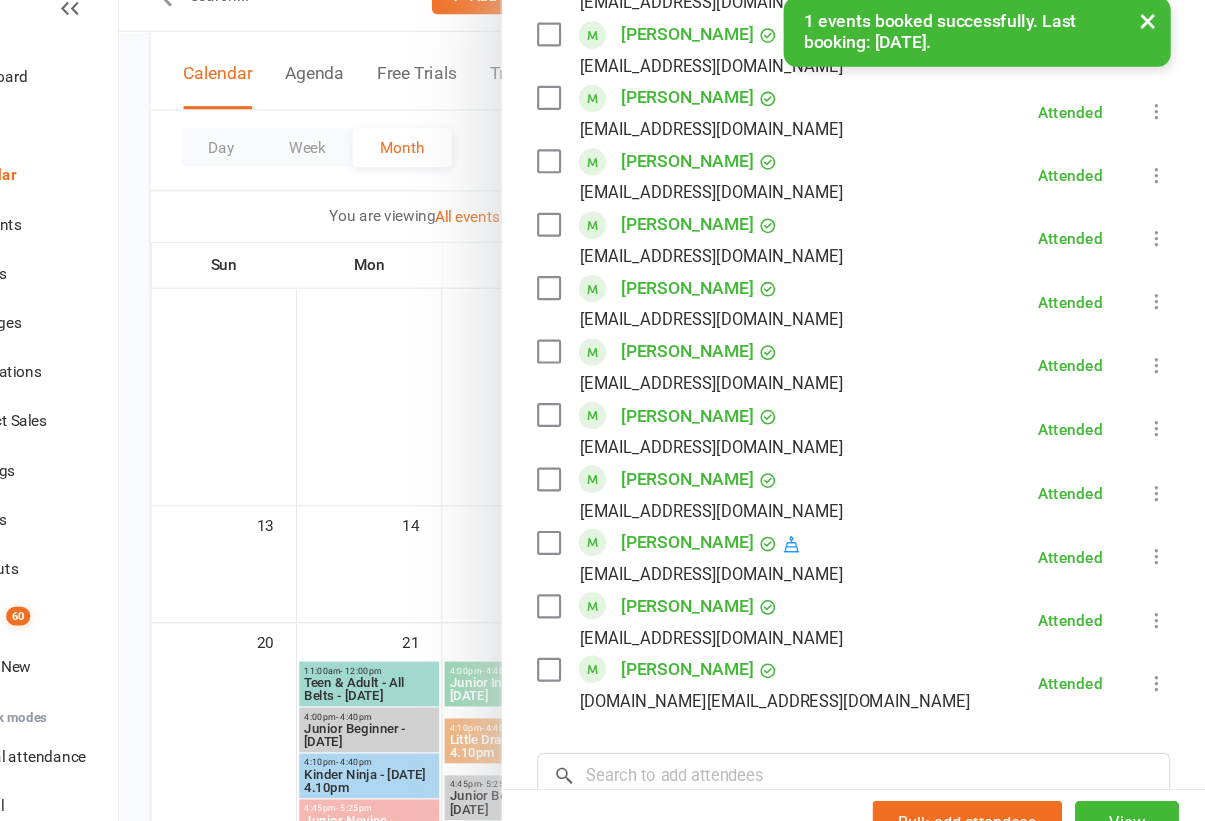 scroll, scrollTop: 931, scrollLeft: 0, axis: vertical 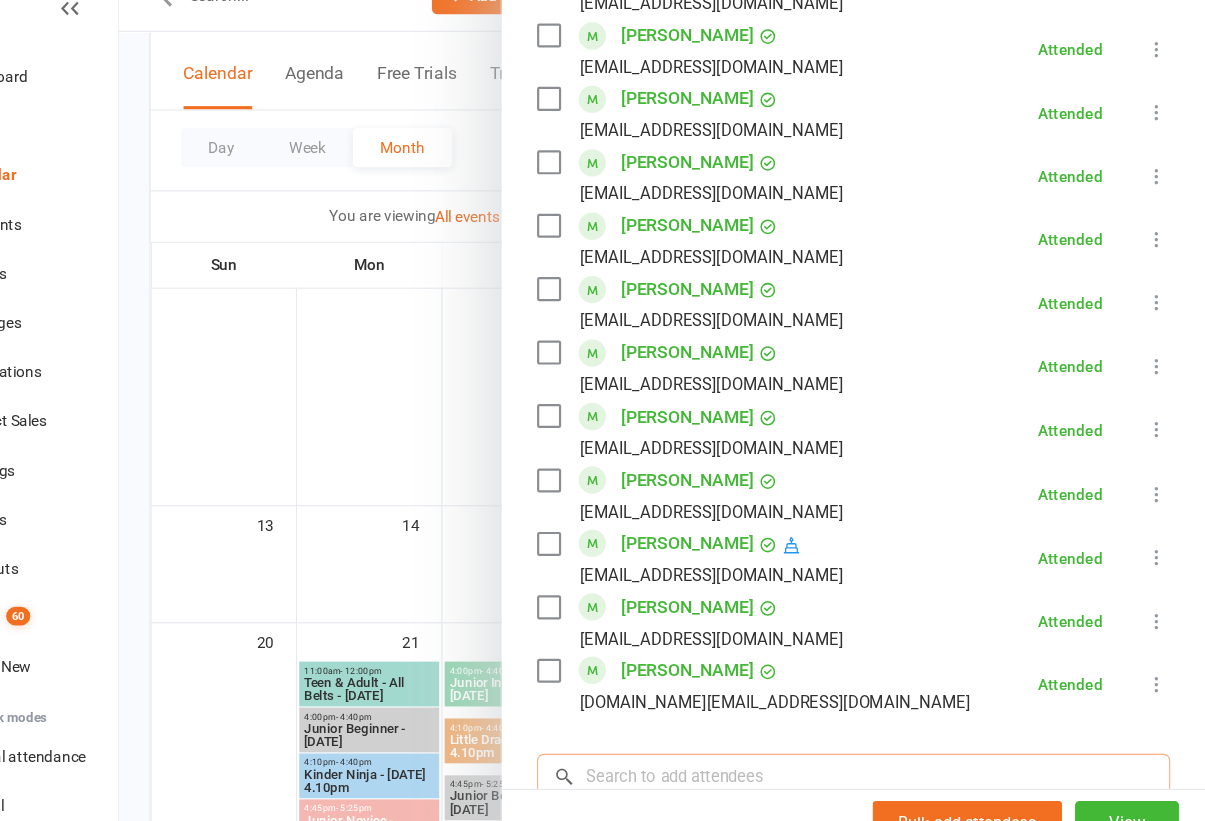 click at bounding box center [883, 747] 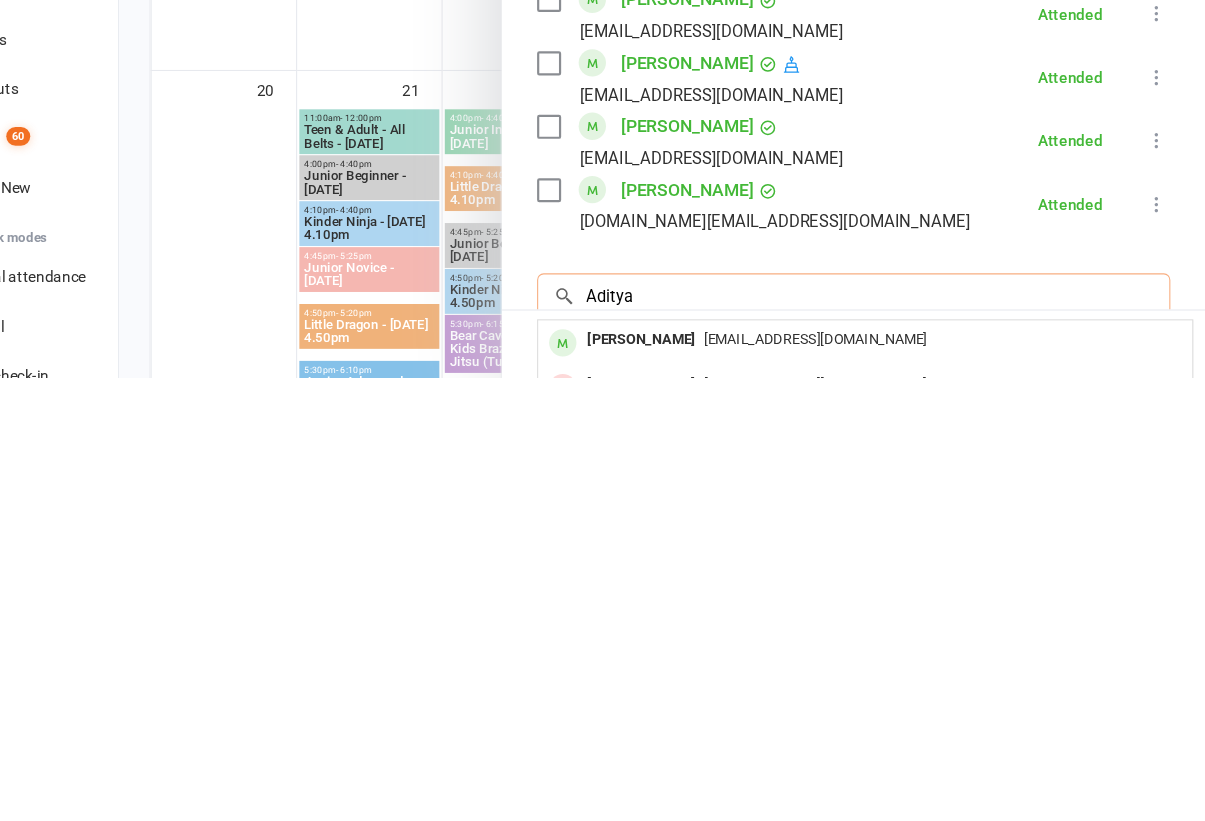 type on "Aditya" 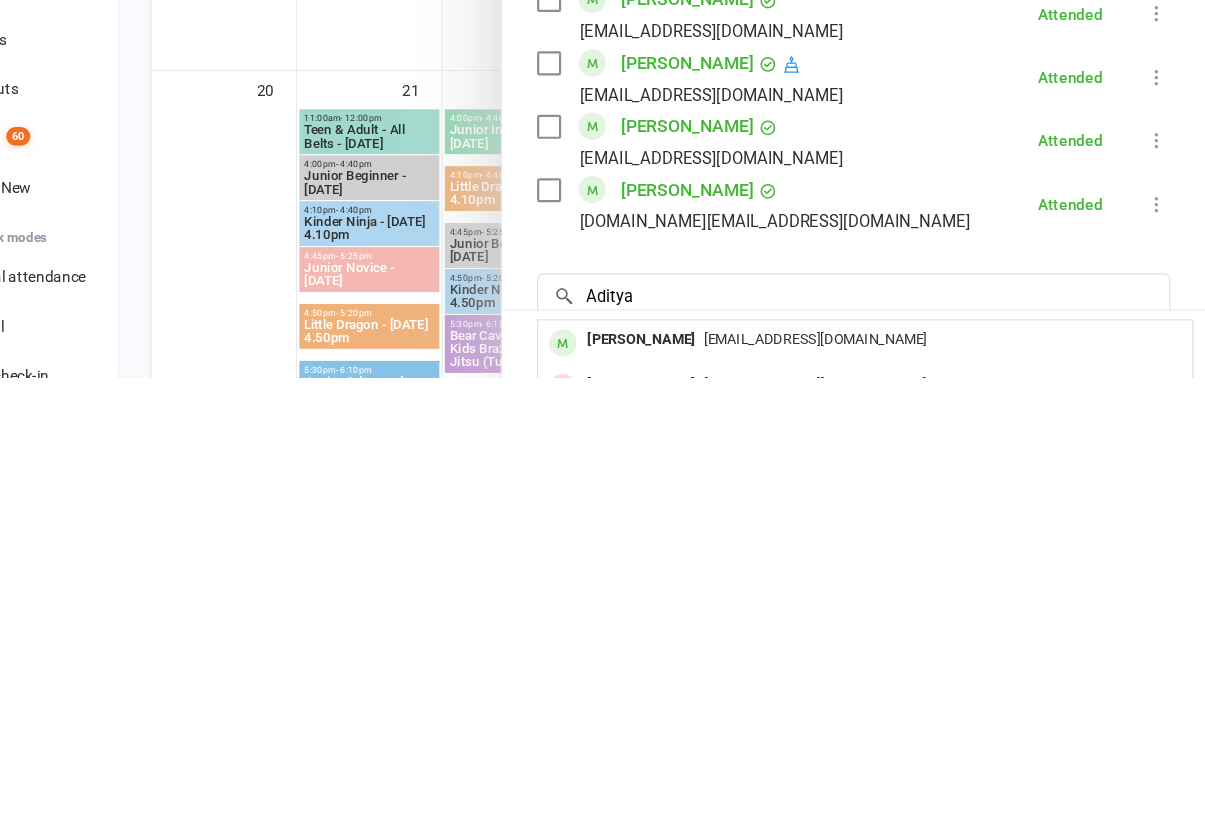 click on "[EMAIL_ADDRESS][DOMAIN_NAME]" at bounding box center [894, 787] 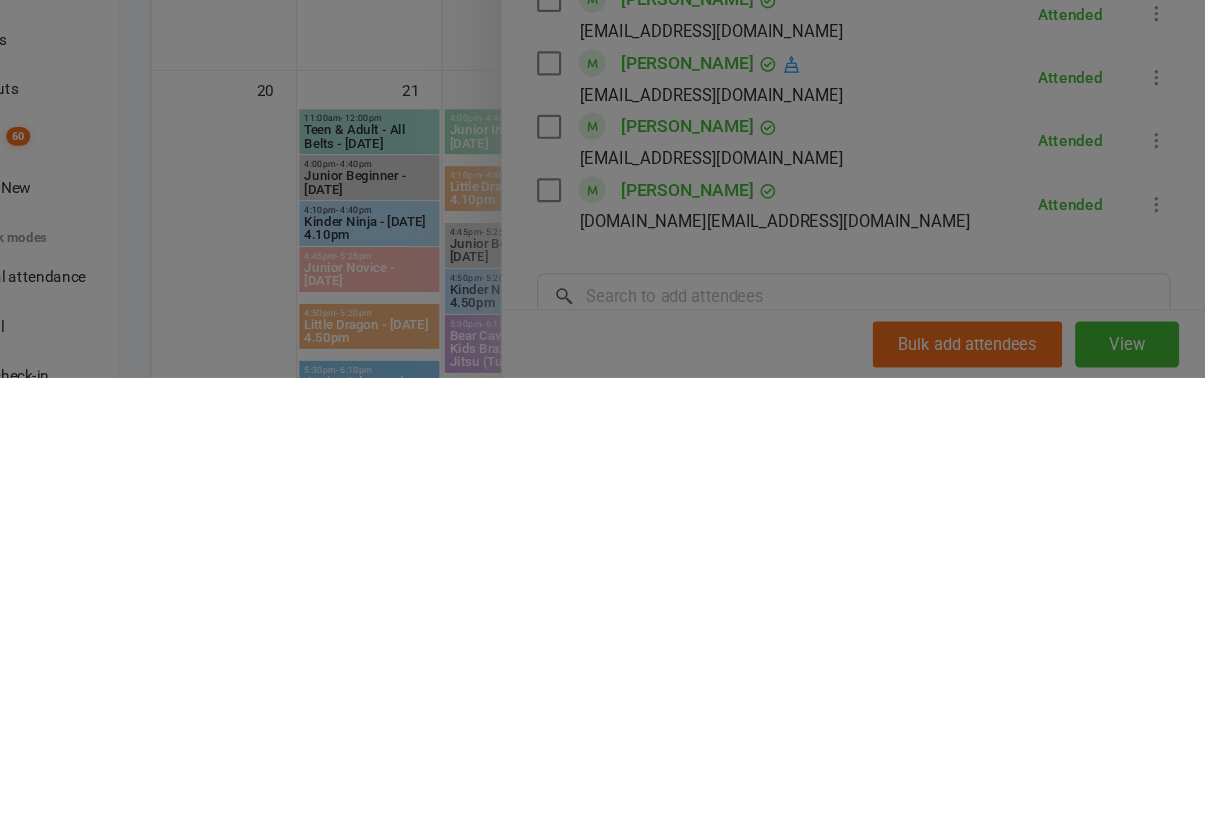 scroll, scrollTop: 2202, scrollLeft: 0, axis: vertical 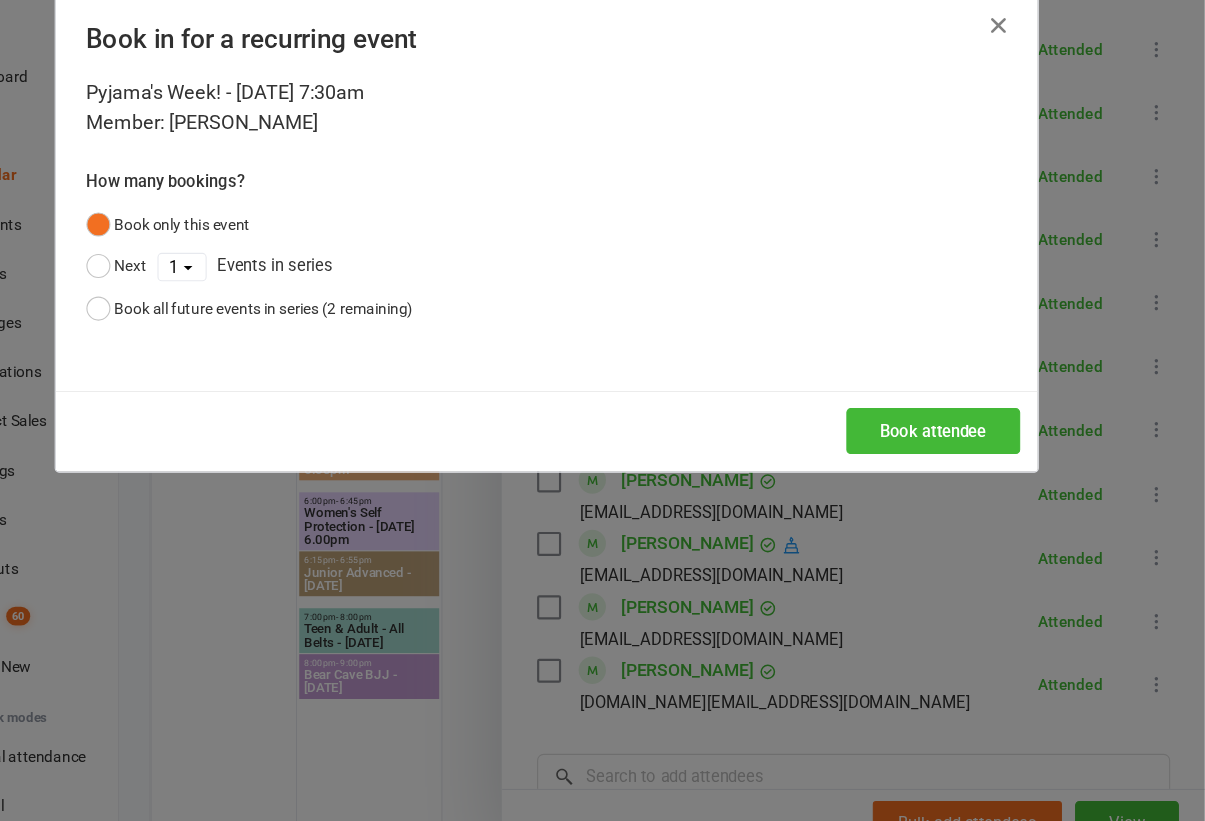 click on "Book attendee" at bounding box center (956, 431) 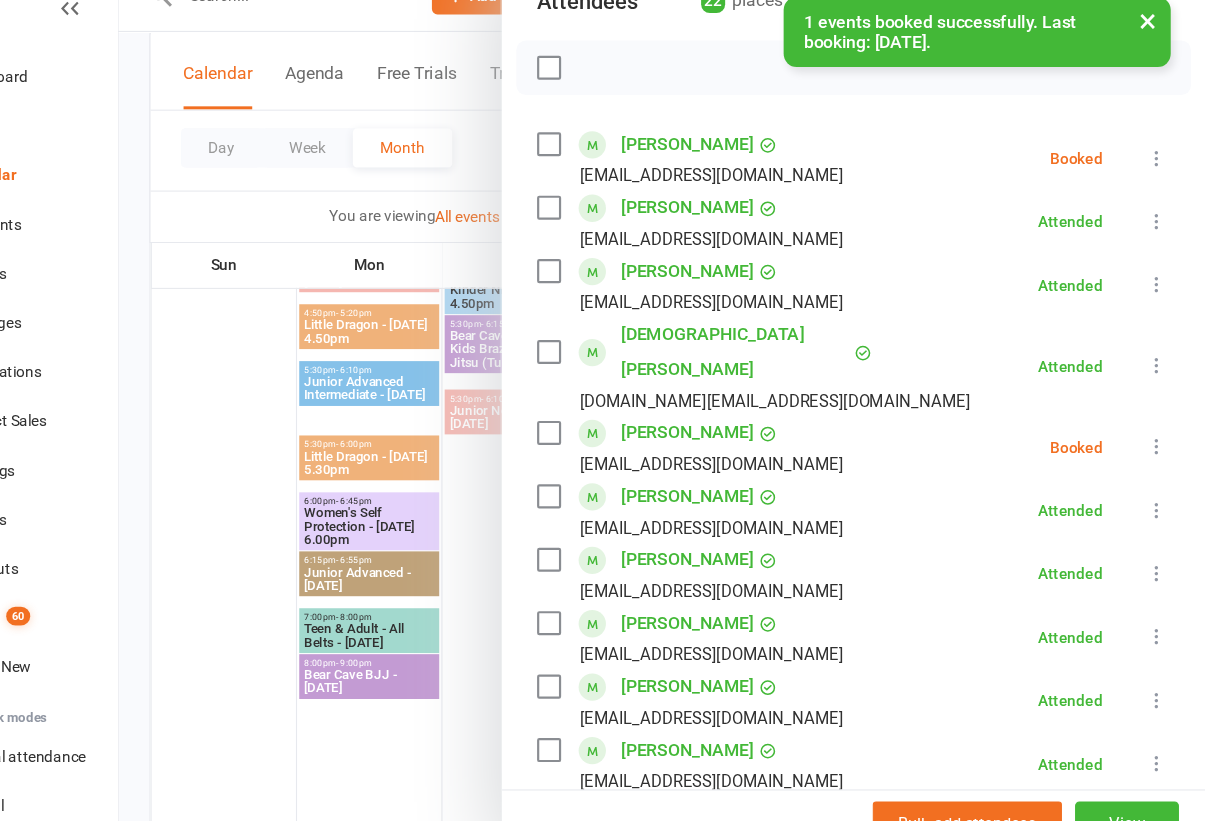 scroll, scrollTop: 218, scrollLeft: 0, axis: vertical 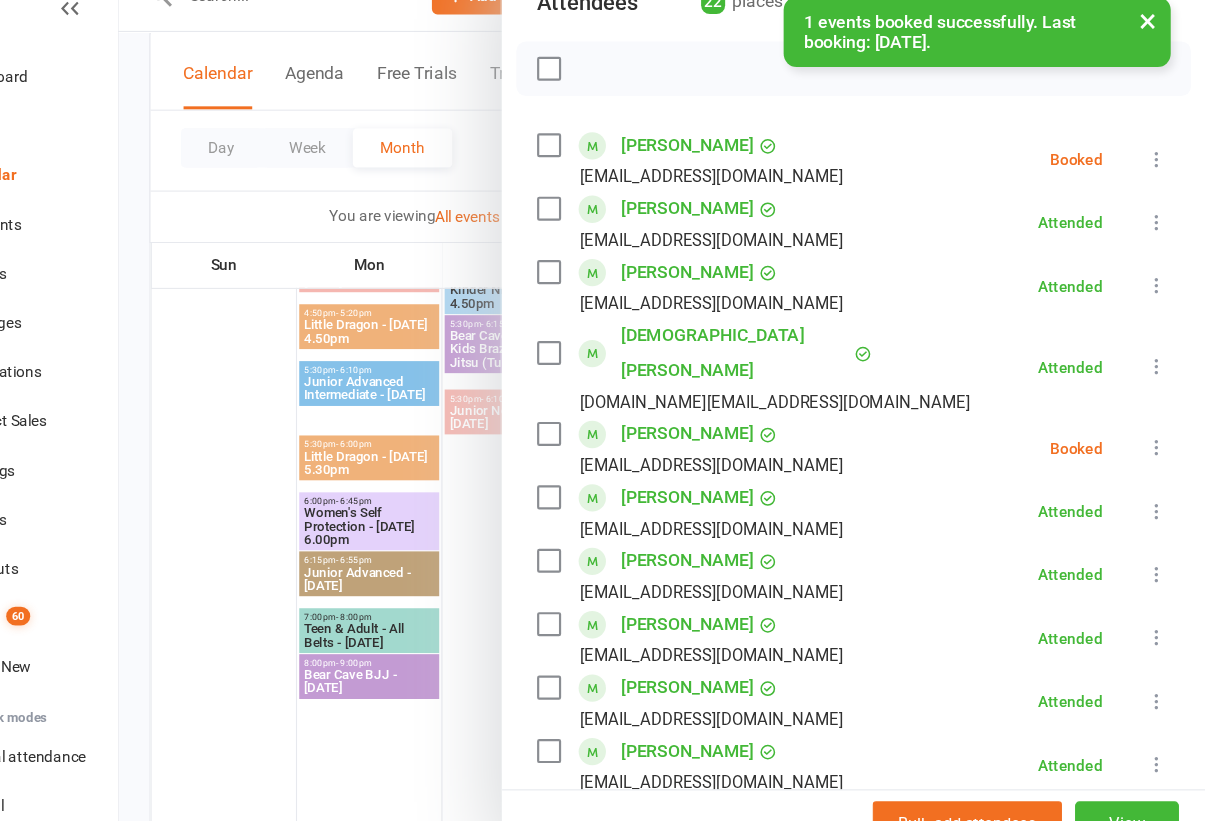 click at bounding box center [604, 100] 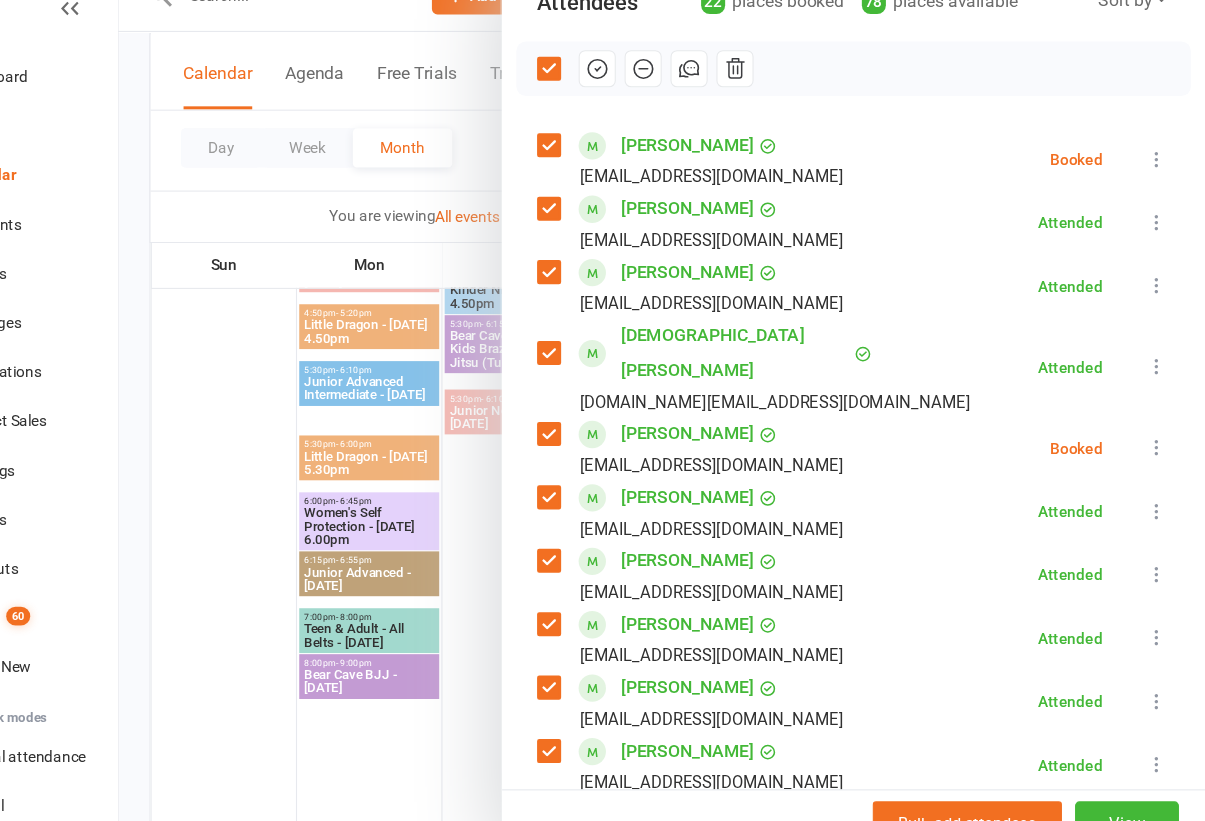 click at bounding box center [1161, 183] 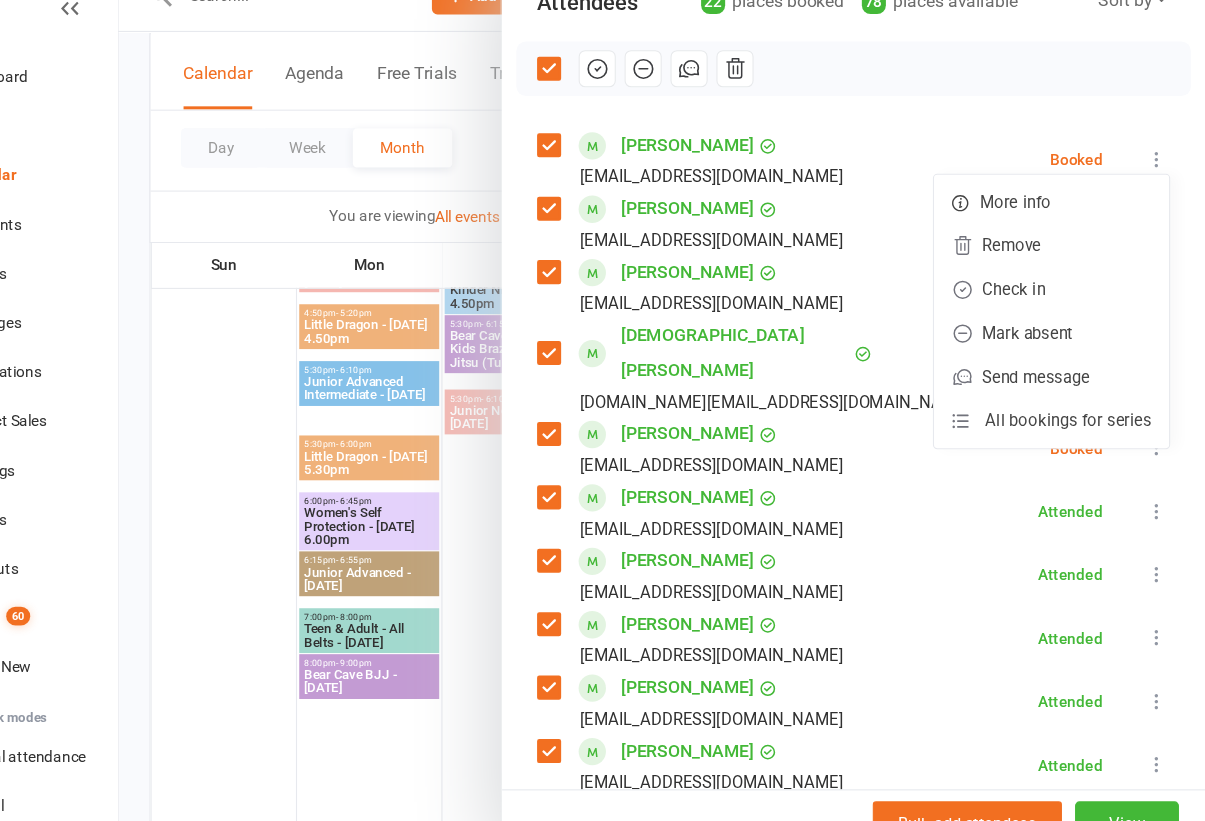 click at bounding box center (883, 100) 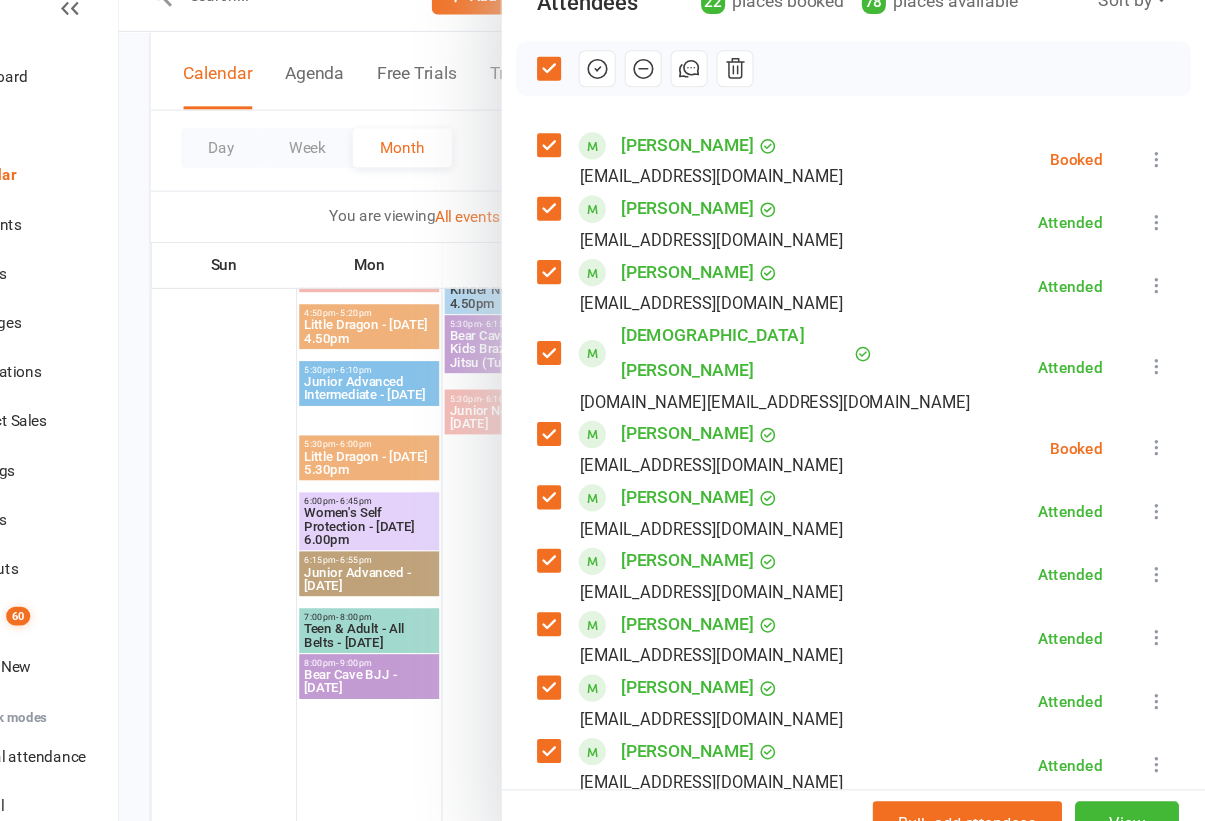 click 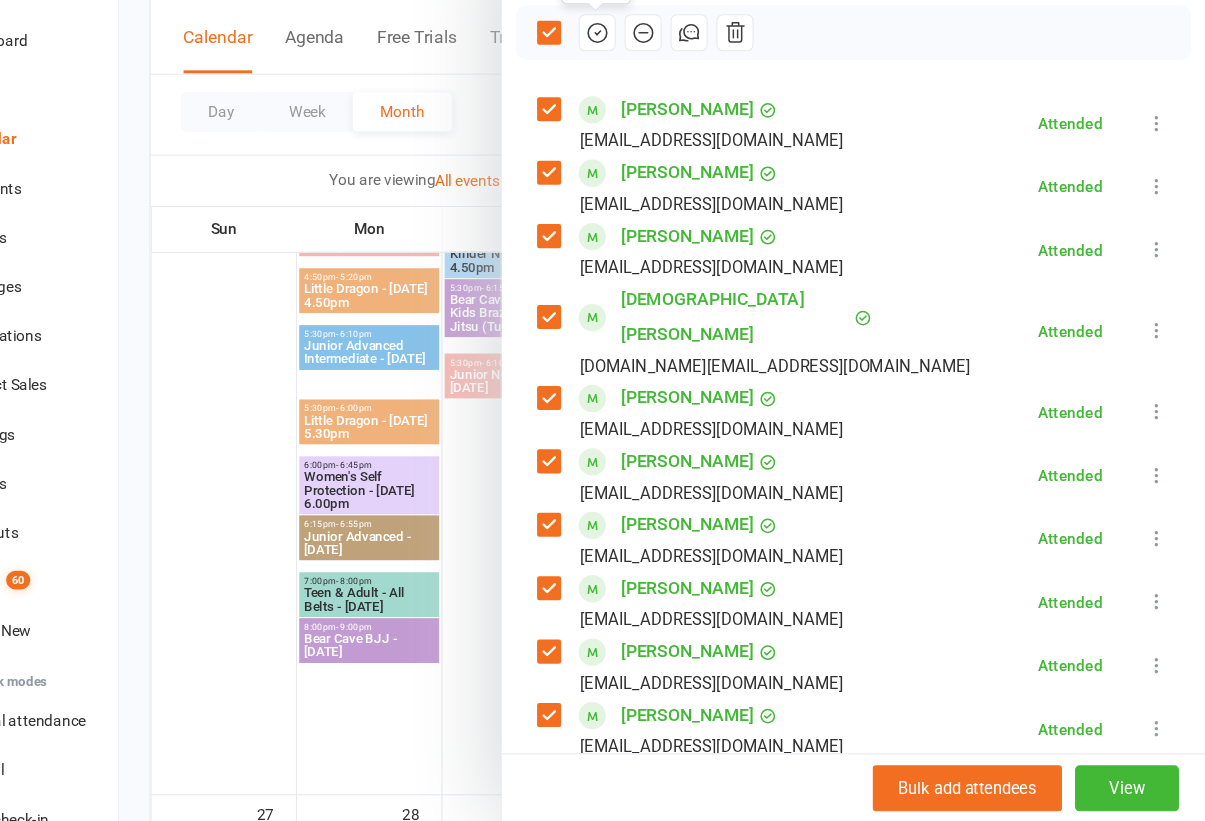 click at bounding box center (708, 410) 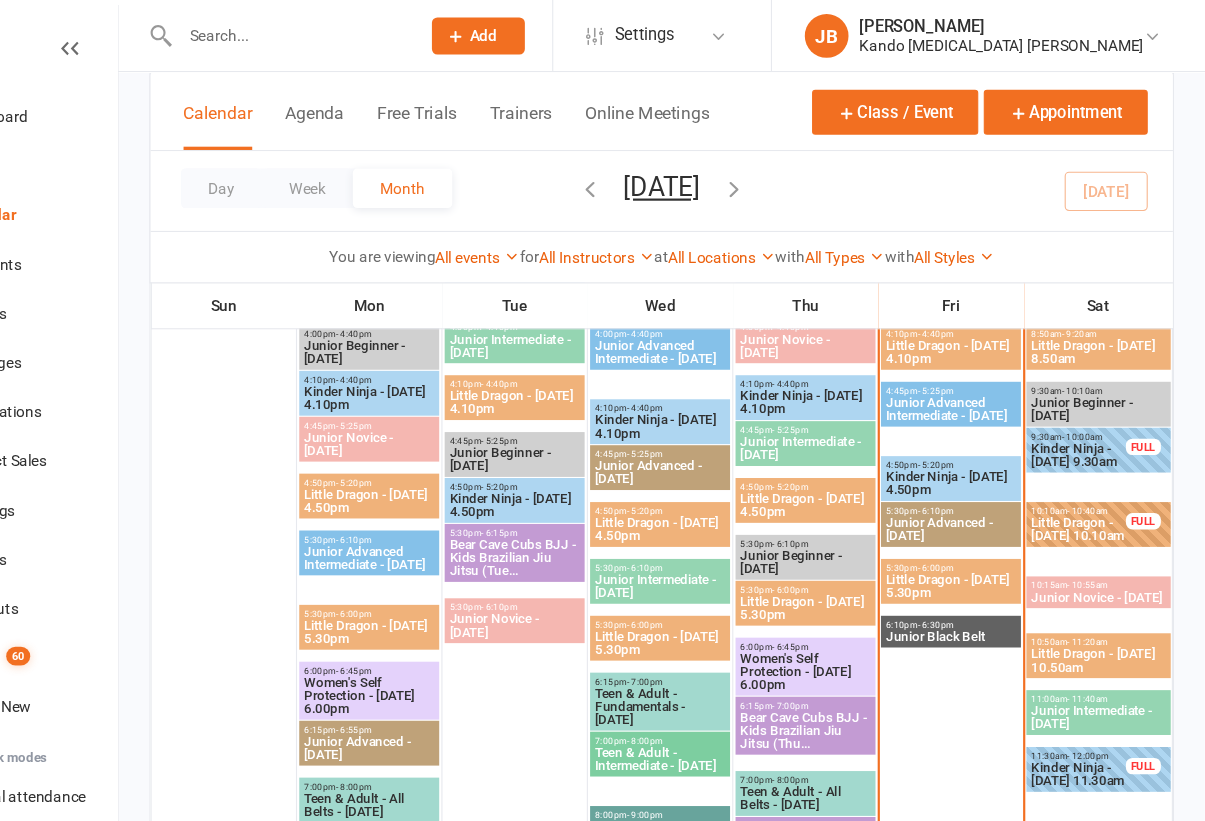 scroll, scrollTop: 1058, scrollLeft: 0, axis: vertical 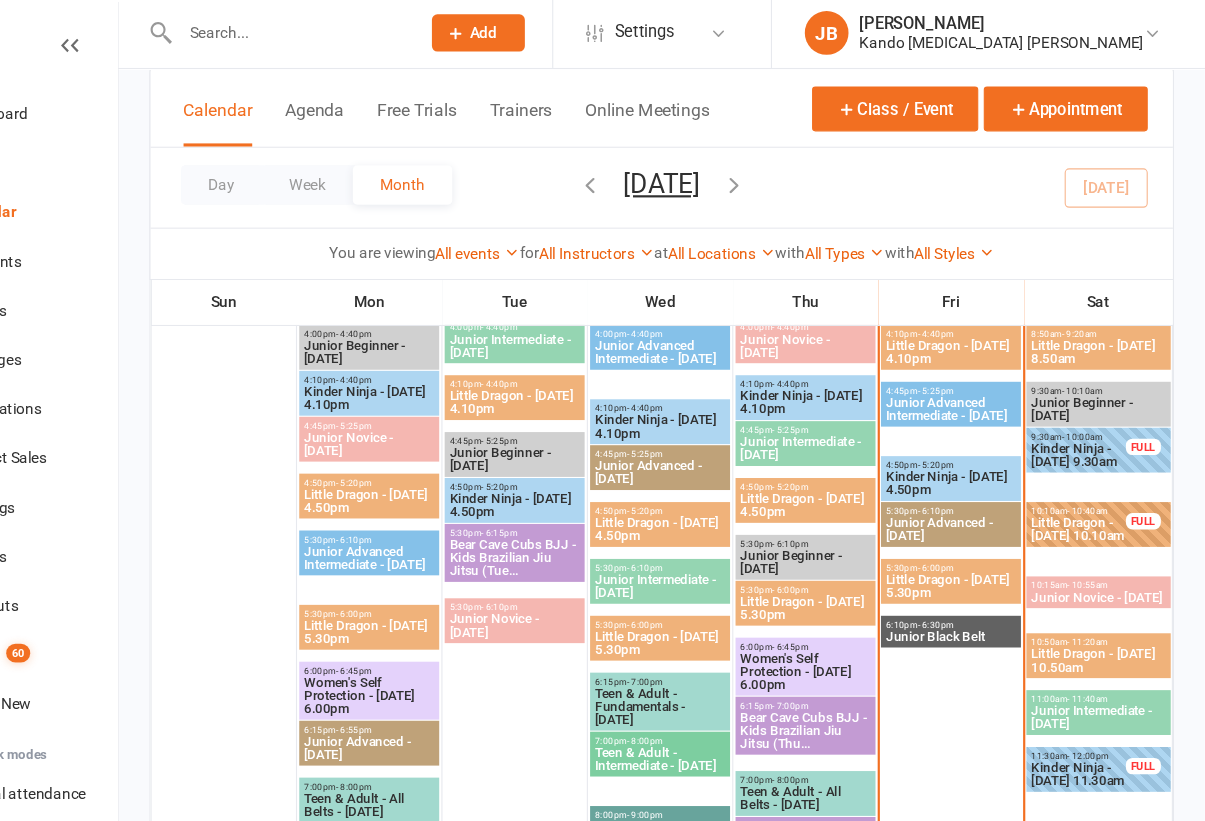 click on "Little Dragon - [DATE] 5.30pm" at bounding box center (973, 539) 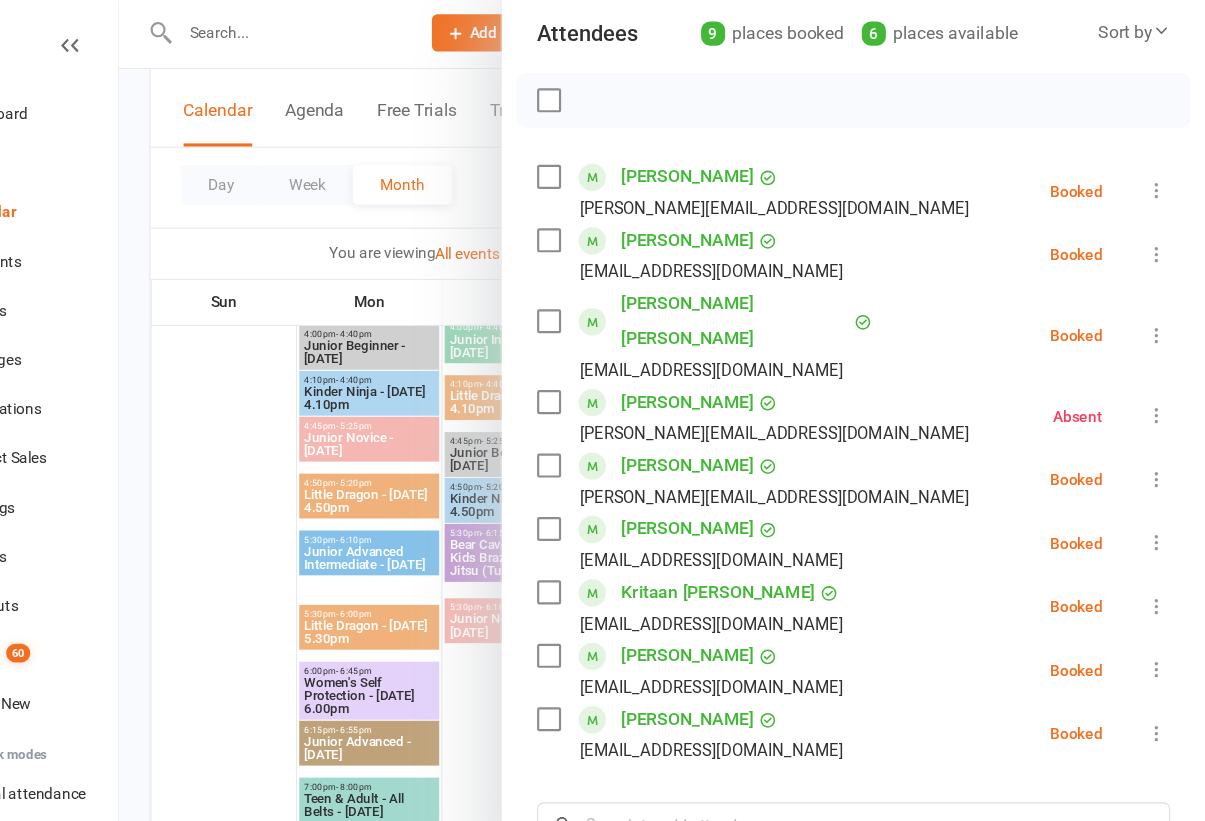scroll, scrollTop: 259, scrollLeft: 0, axis: vertical 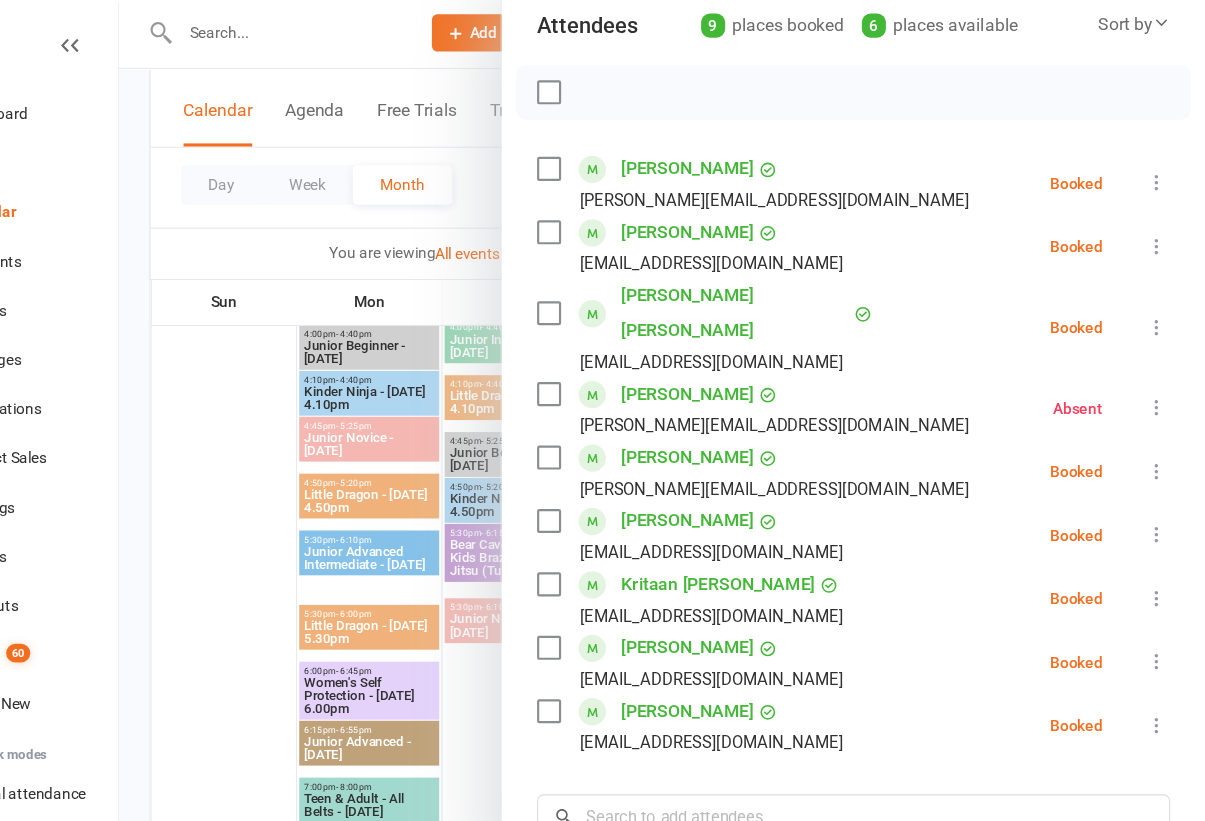 click at bounding box center [1161, 302] 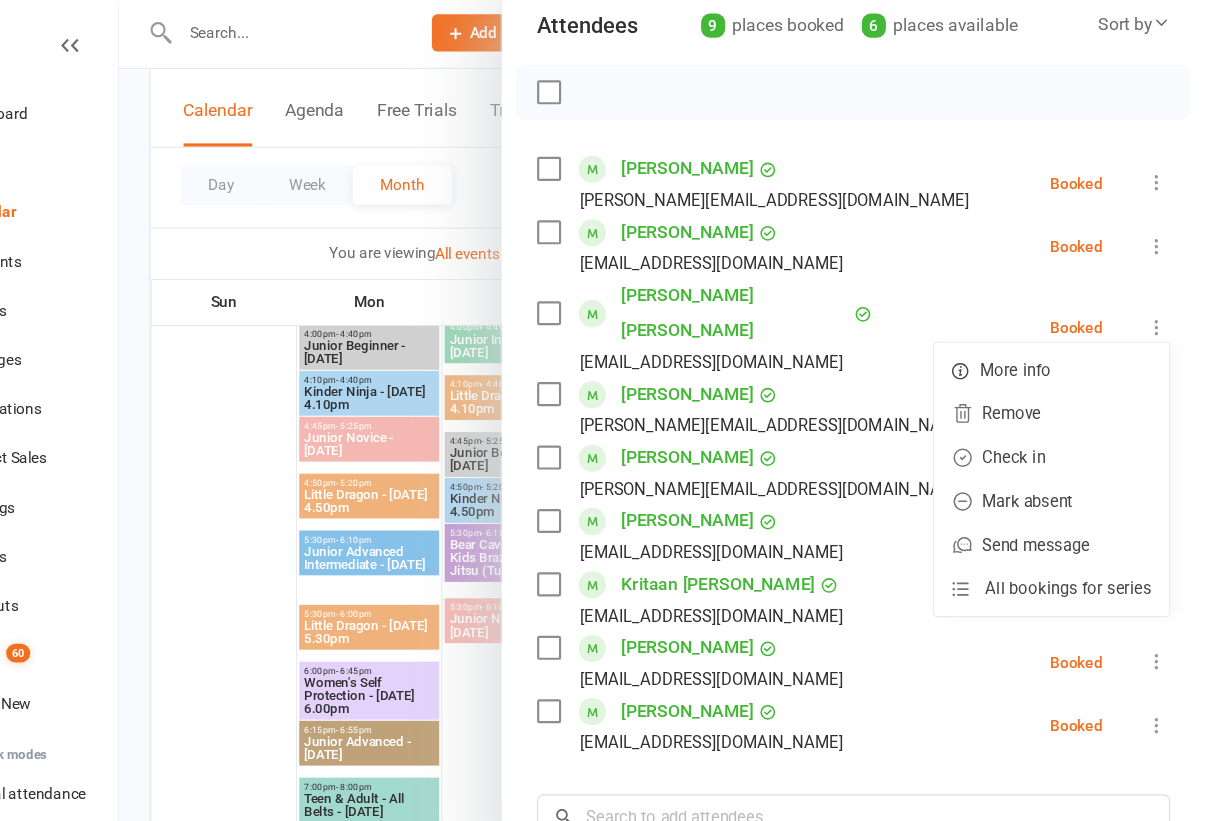 click on "Check in" at bounding box center [1064, 421] 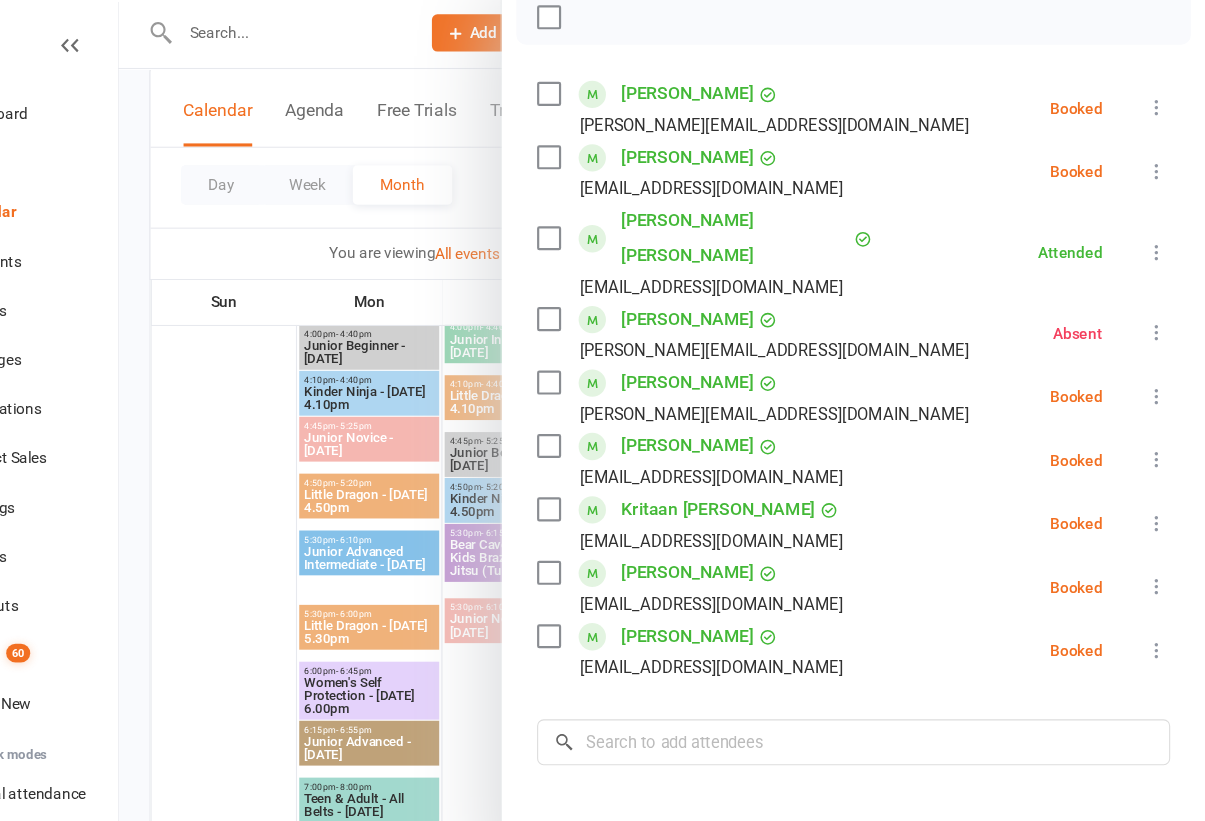 scroll, scrollTop: 328, scrollLeft: 0, axis: vertical 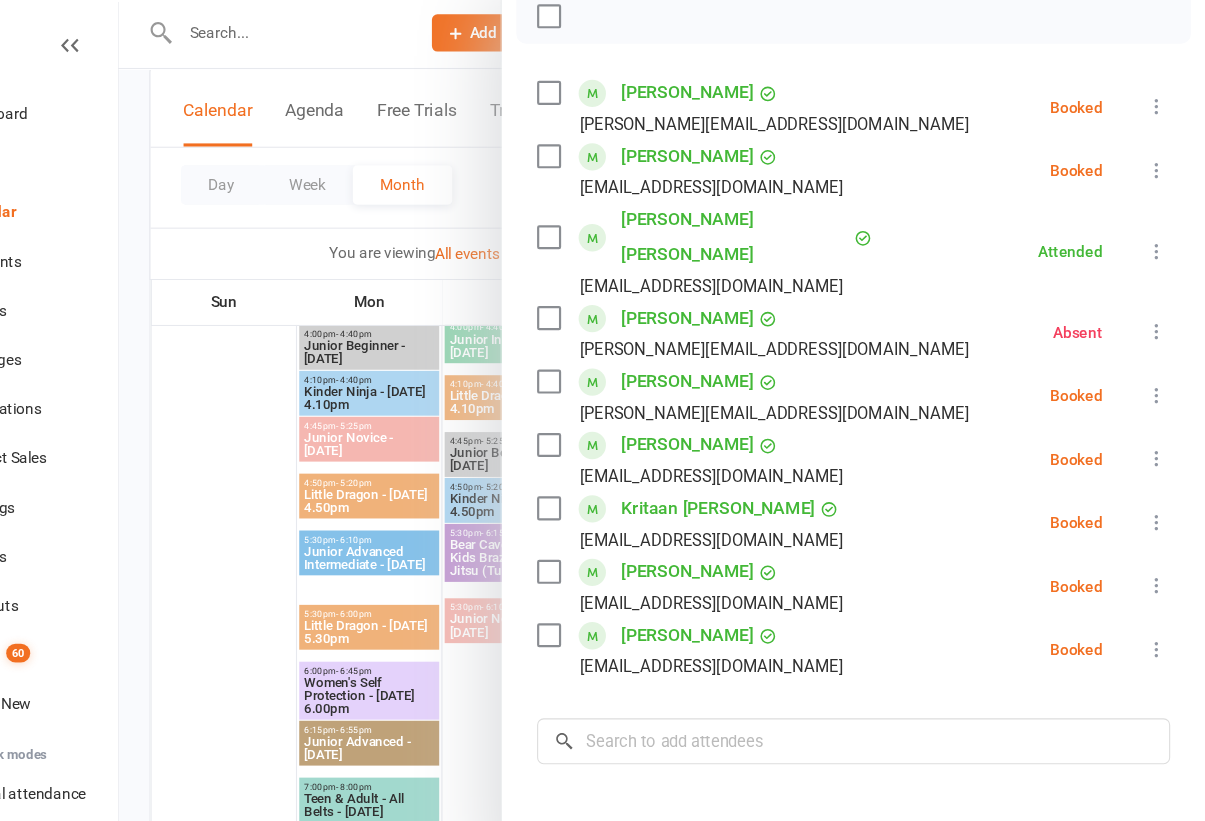 click at bounding box center [604, 146] 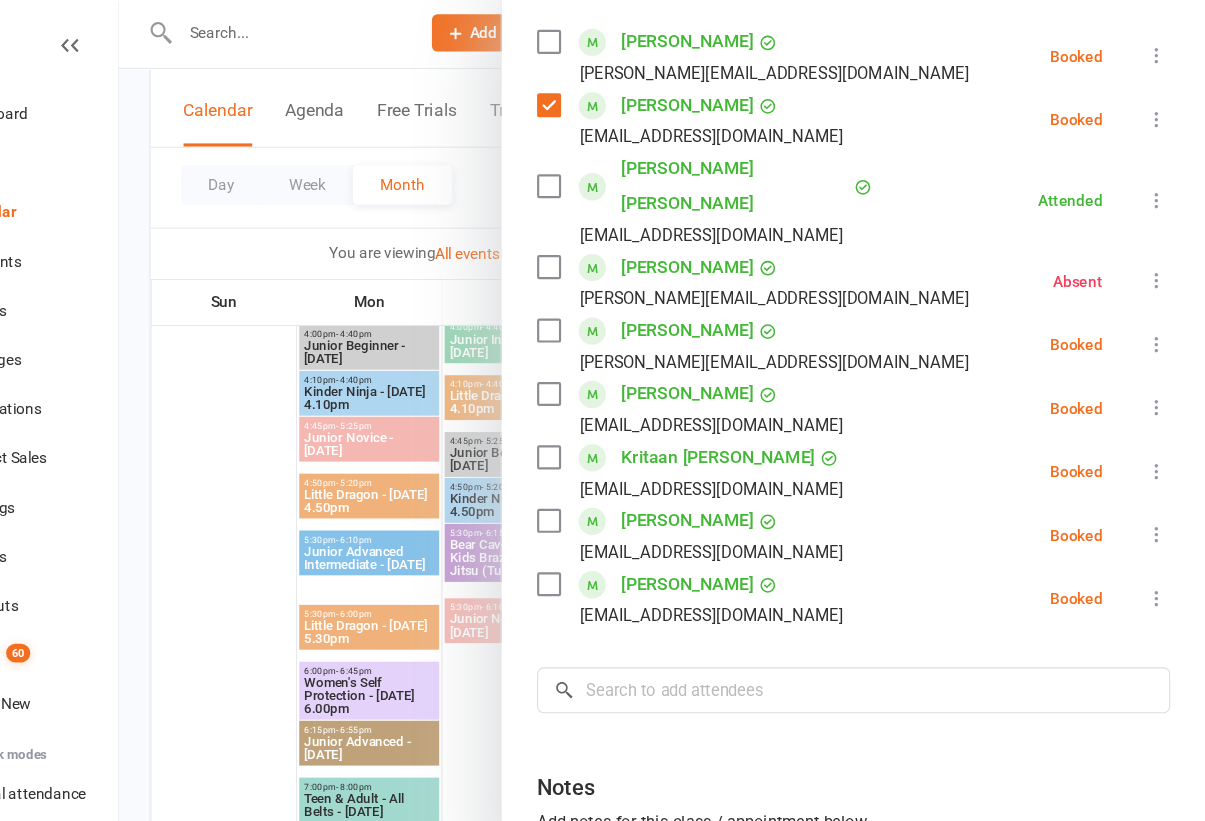 scroll, scrollTop: 337, scrollLeft: 0, axis: vertical 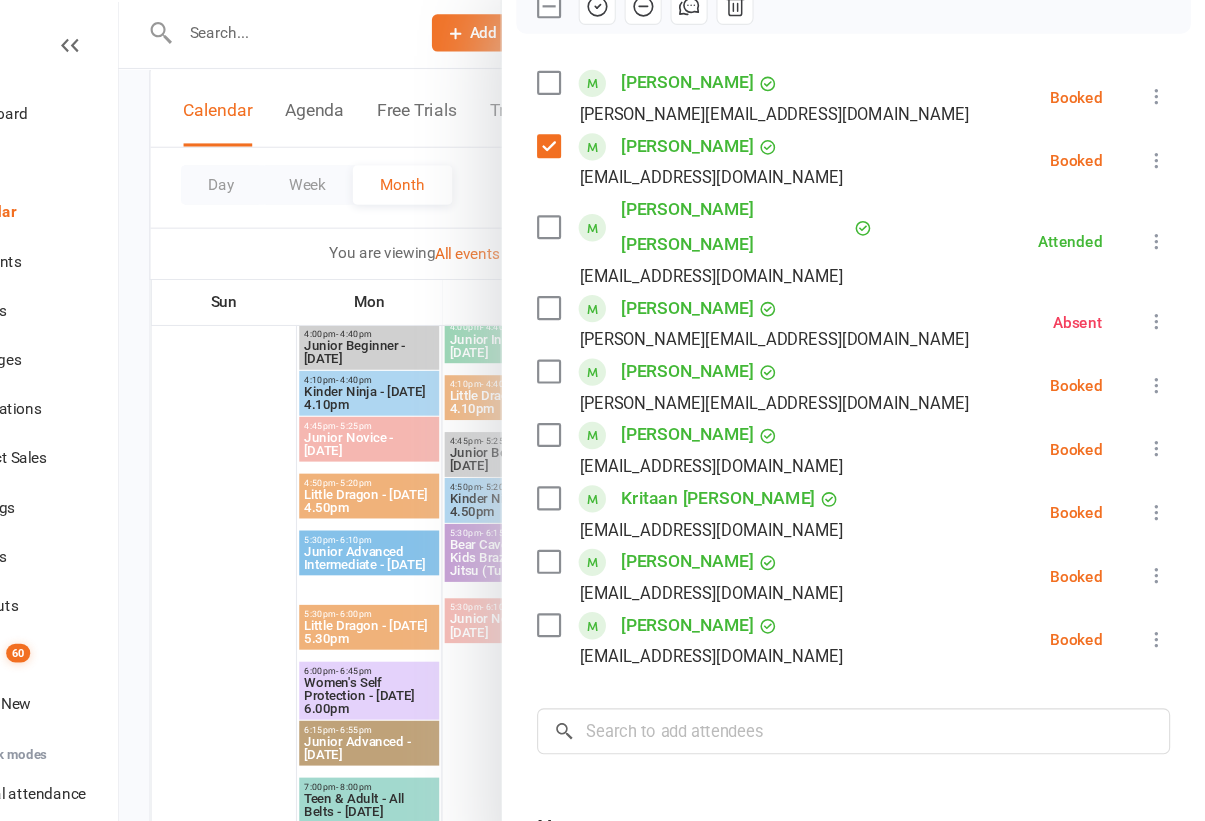 click at bounding box center (1161, 150) 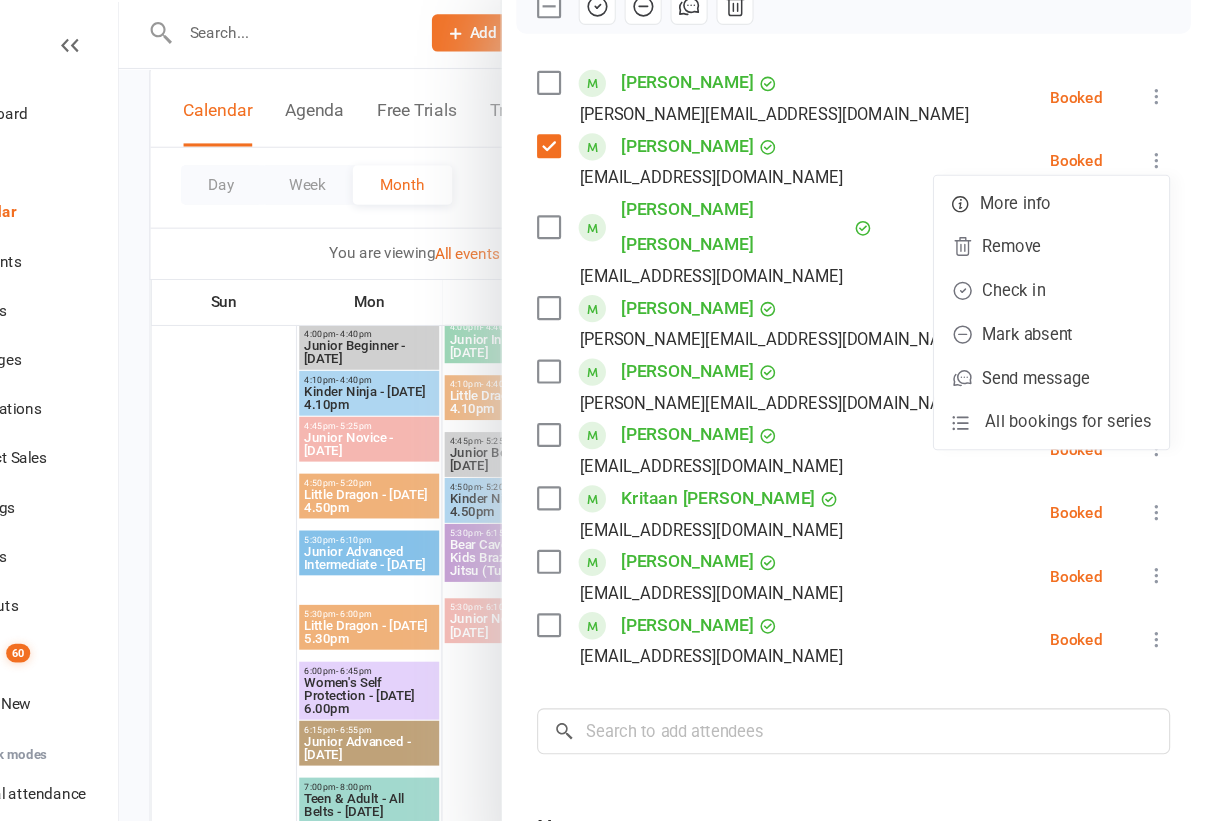 click on "Check in" at bounding box center (1064, 269) 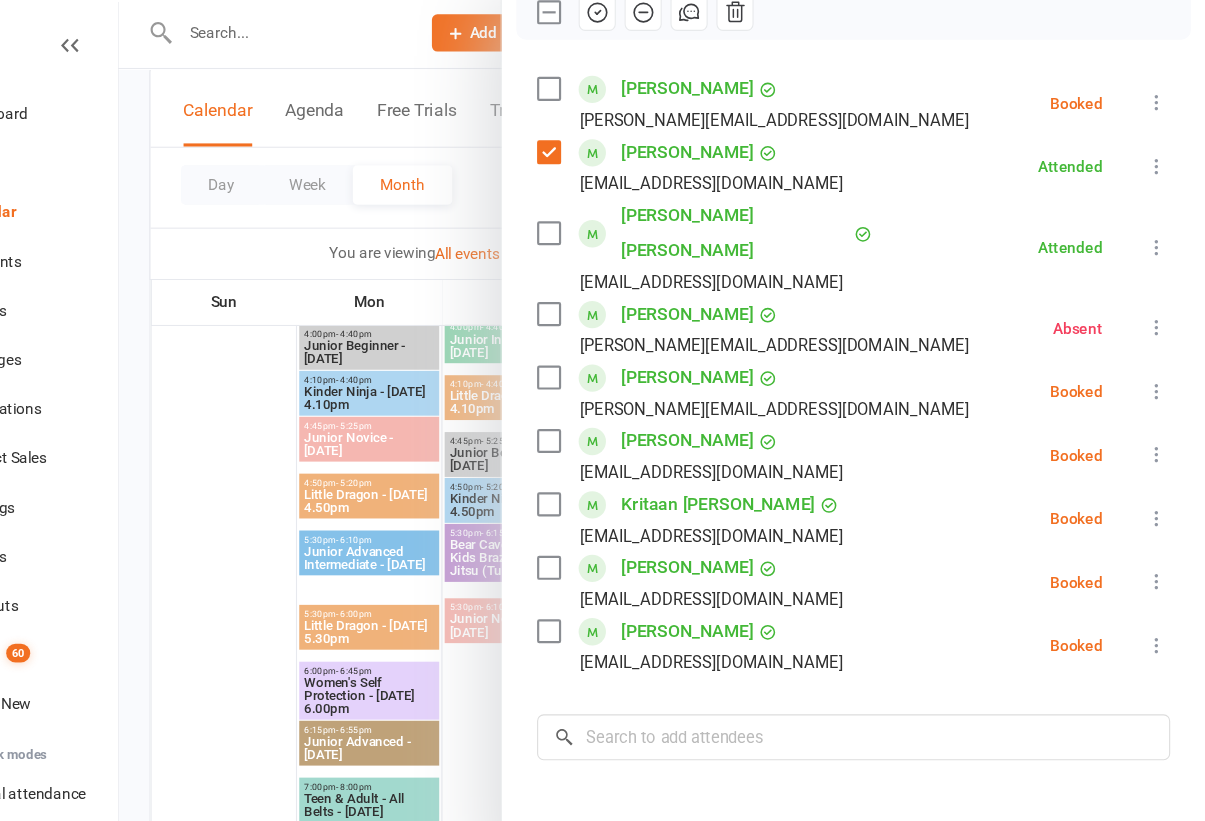 scroll, scrollTop: 333, scrollLeft: 0, axis: vertical 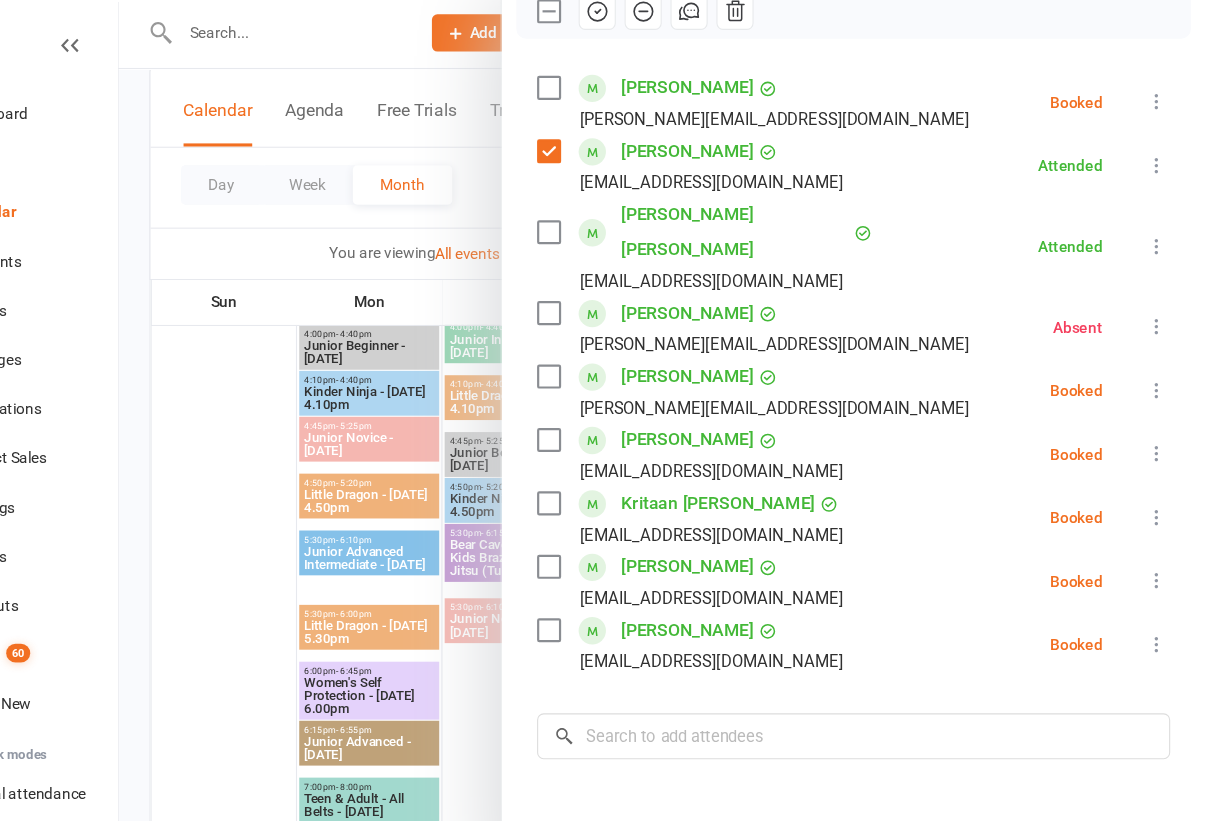 click on "[PERSON_NAME]  [EMAIL_ADDRESS][DOMAIN_NAME] Attended More info  Remove  Mark absent  Undo check-in  Send message  All bookings for series" at bounding box center (883, 154) 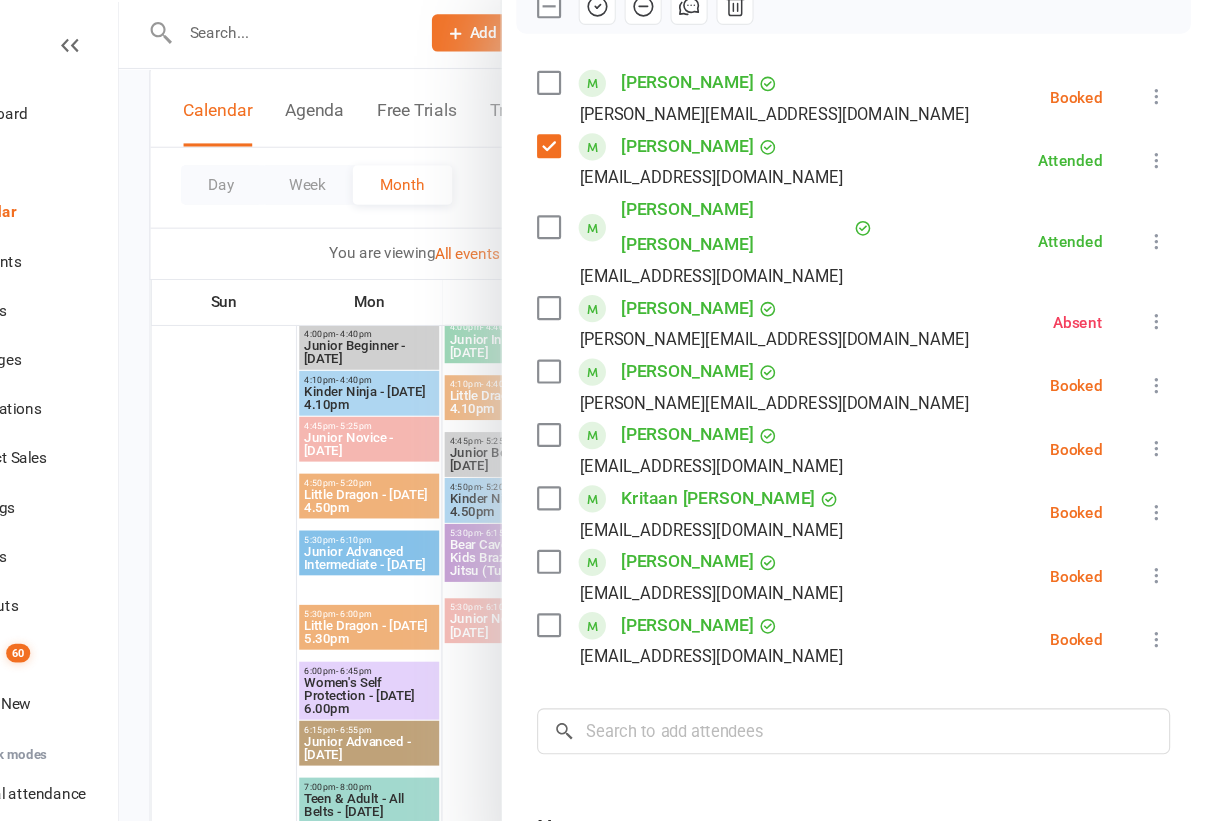 scroll, scrollTop: 342, scrollLeft: 0, axis: vertical 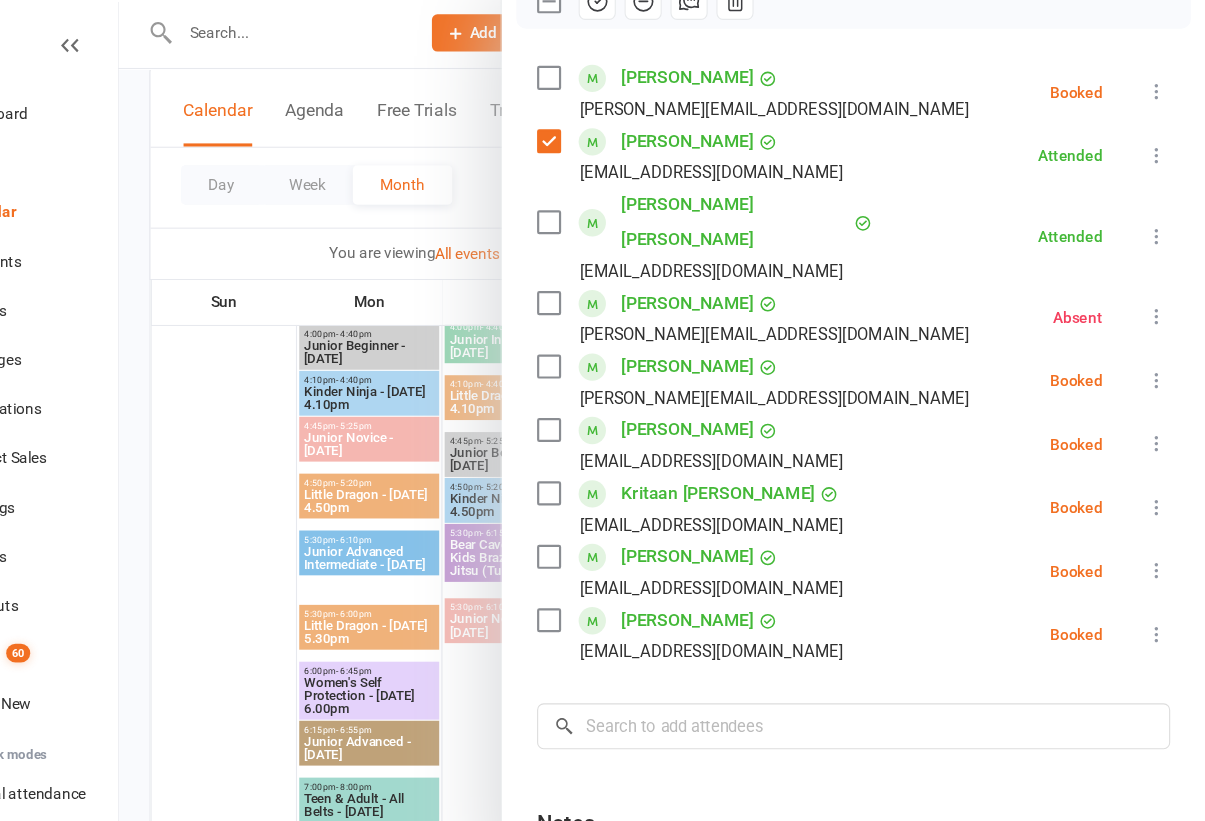 click at bounding box center [1161, 583] 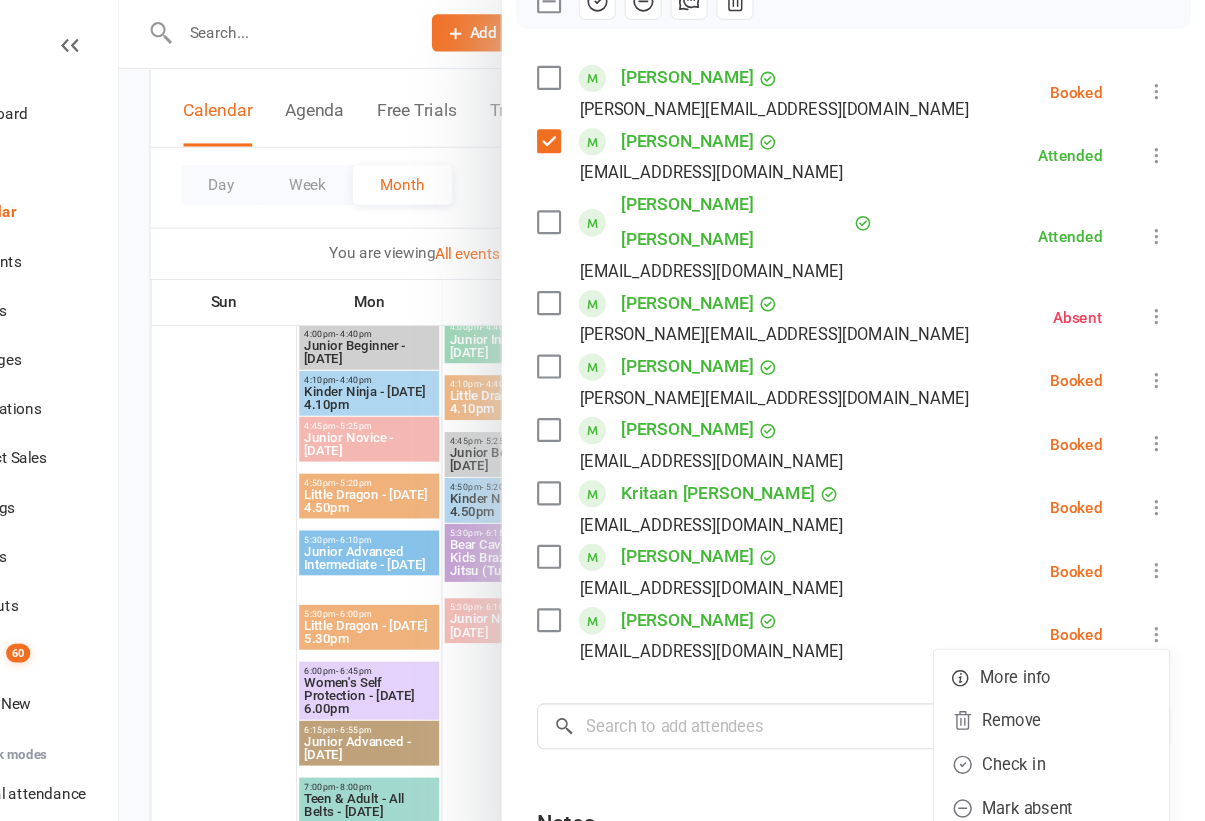 click on "Check in" at bounding box center (1064, 702) 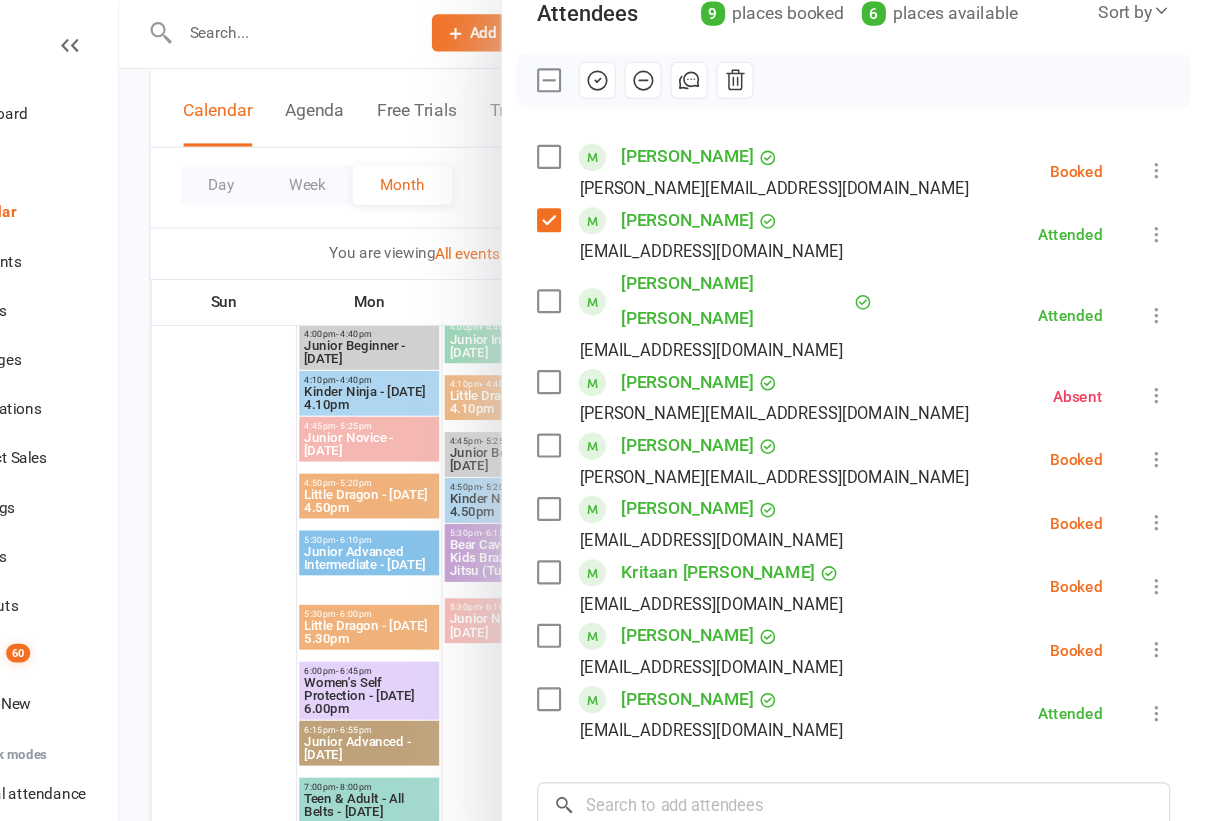 scroll, scrollTop: 264, scrollLeft: 0, axis: vertical 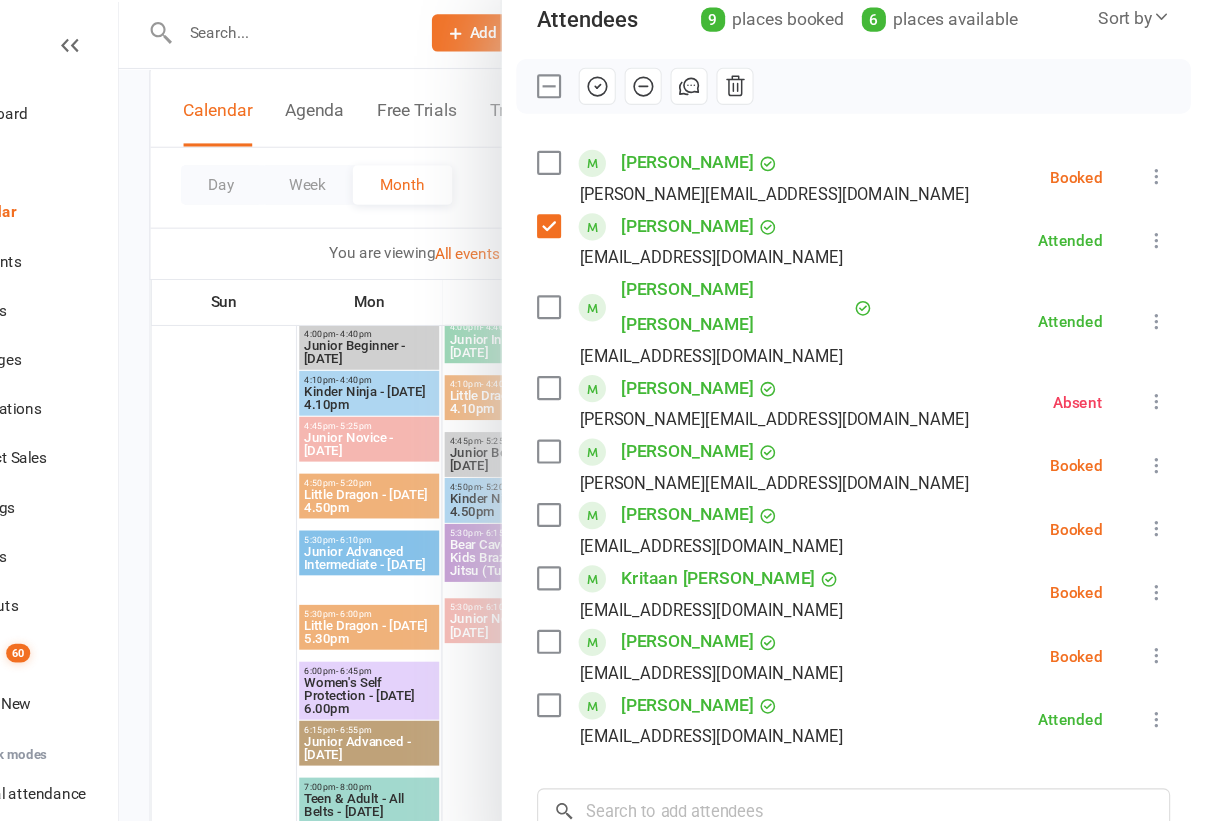click at bounding box center (604, 82) 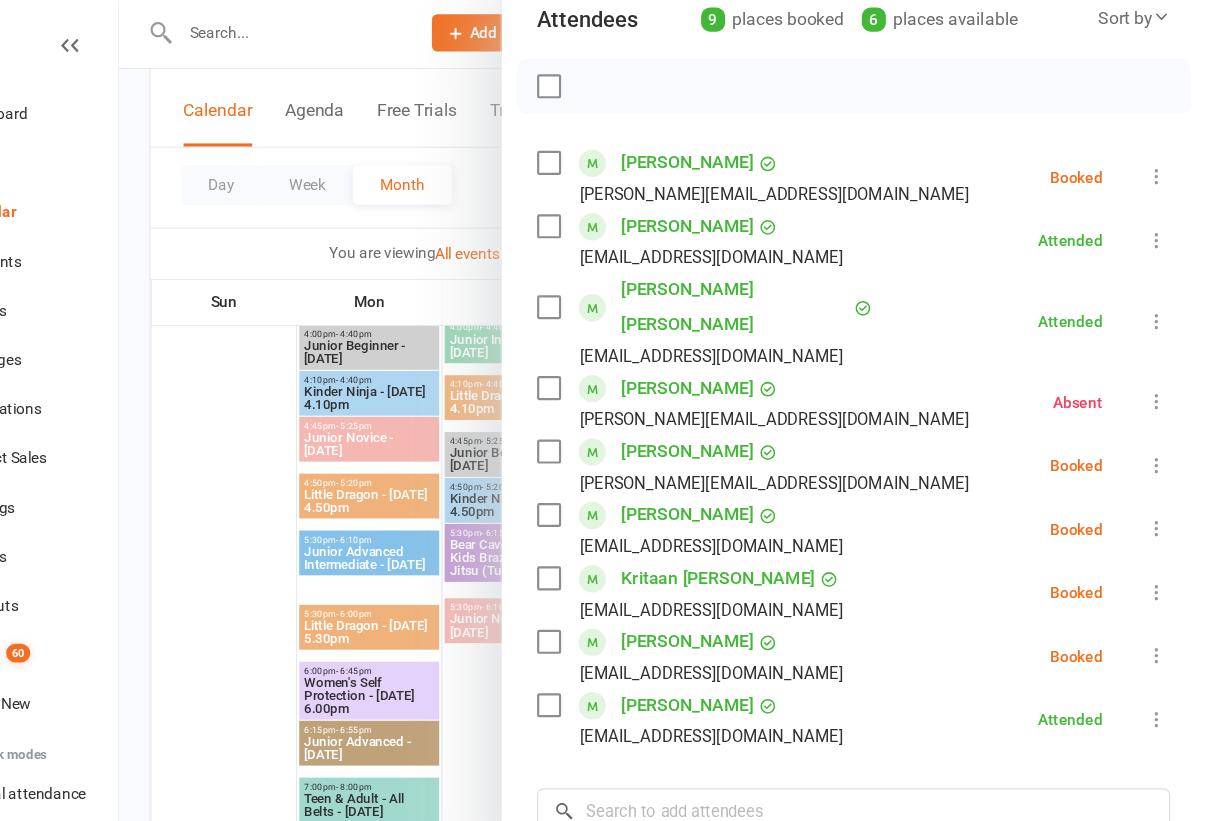 click at bounding box center [708, 410] 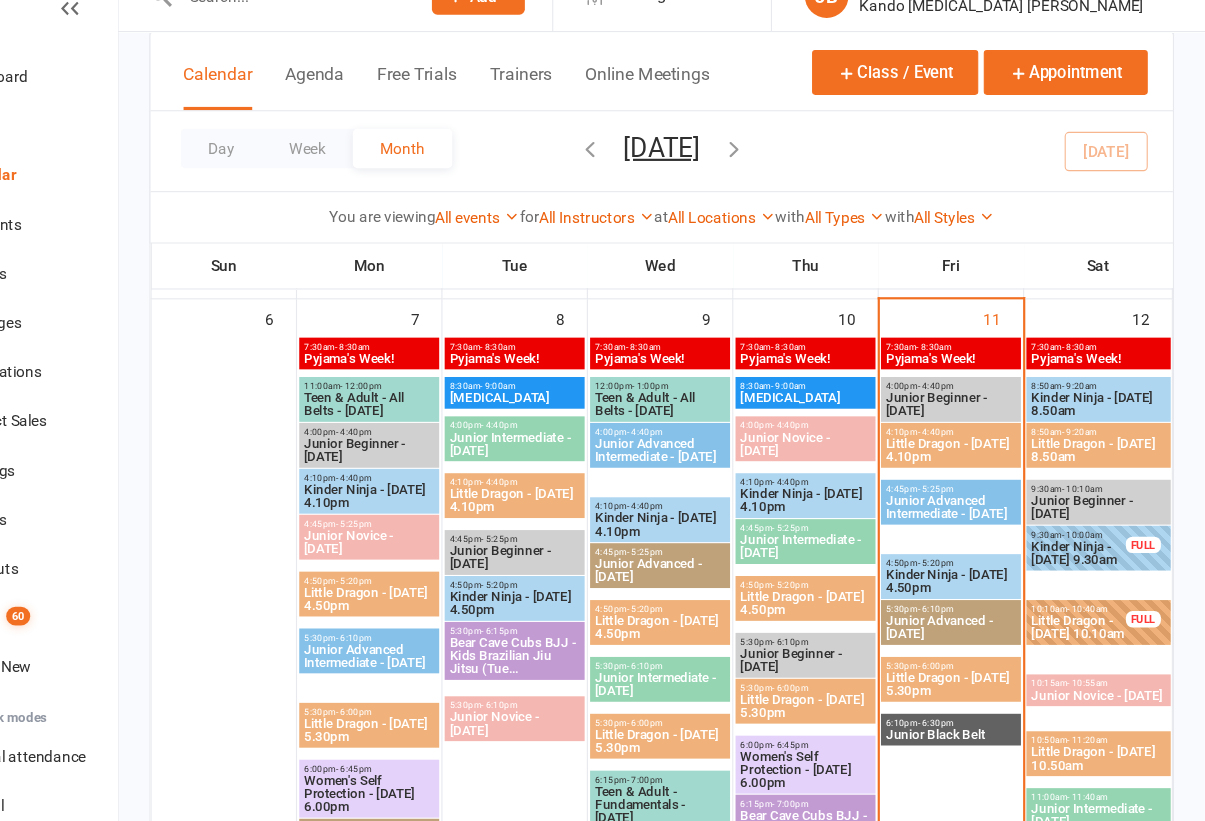 scroll, scrollTop: 974, scrollLeft: 0, axis: vertical 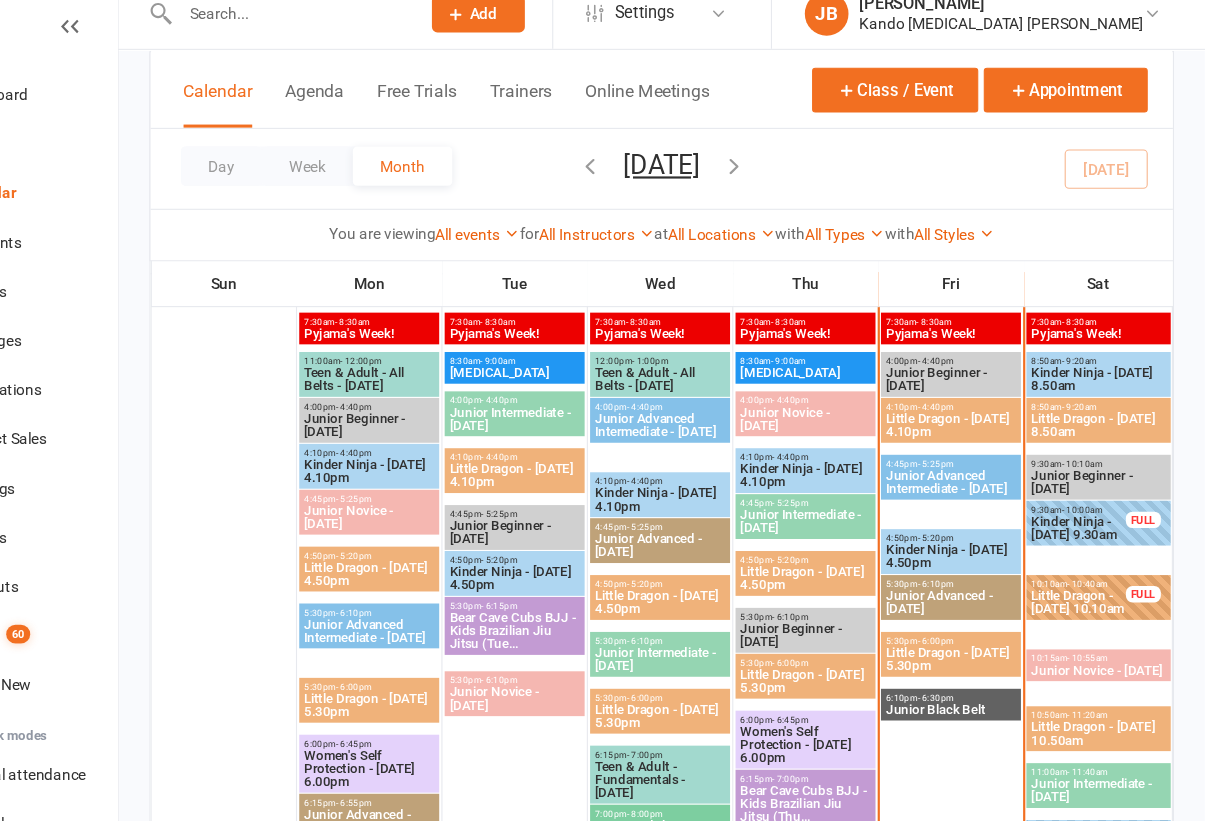 click on "7:30am  - 8:30am" at bounding box center [973, 314] 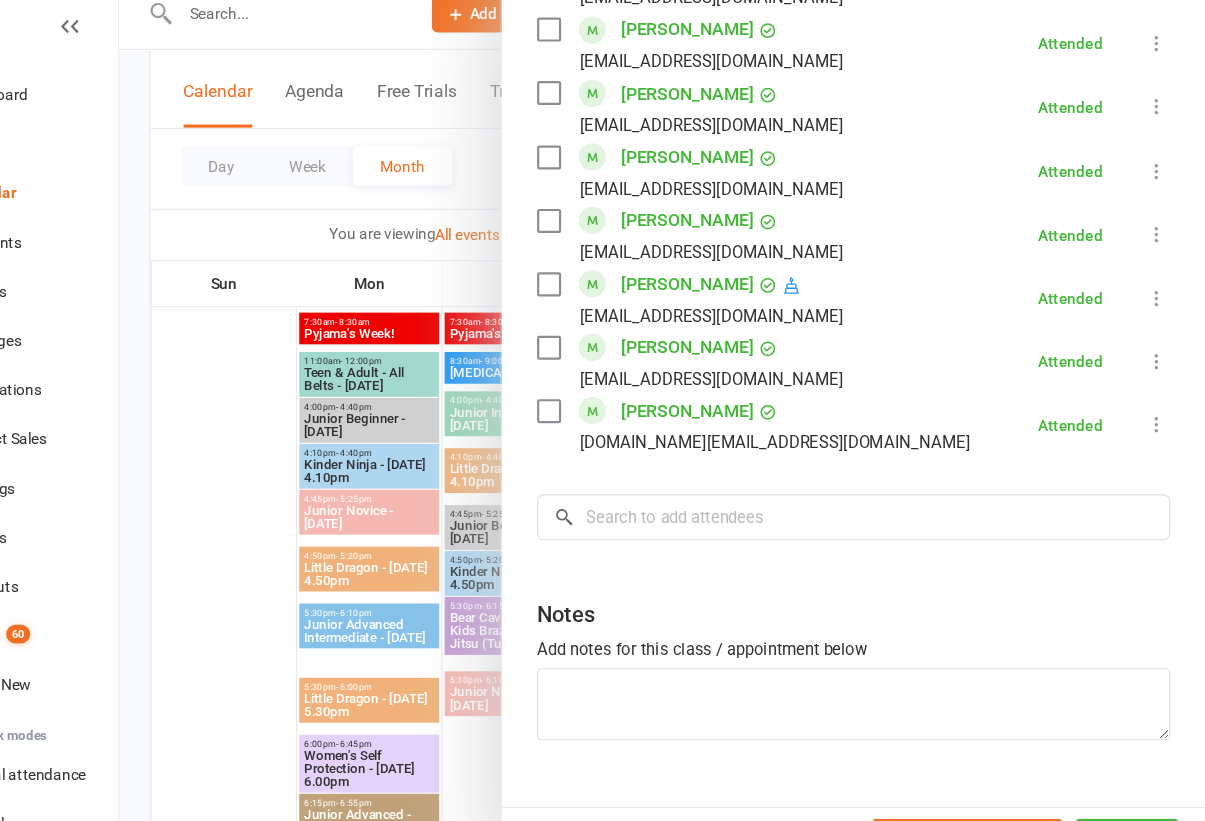 scroll, scrollTop: 1243, scrollLeft: 0, axis: vertical 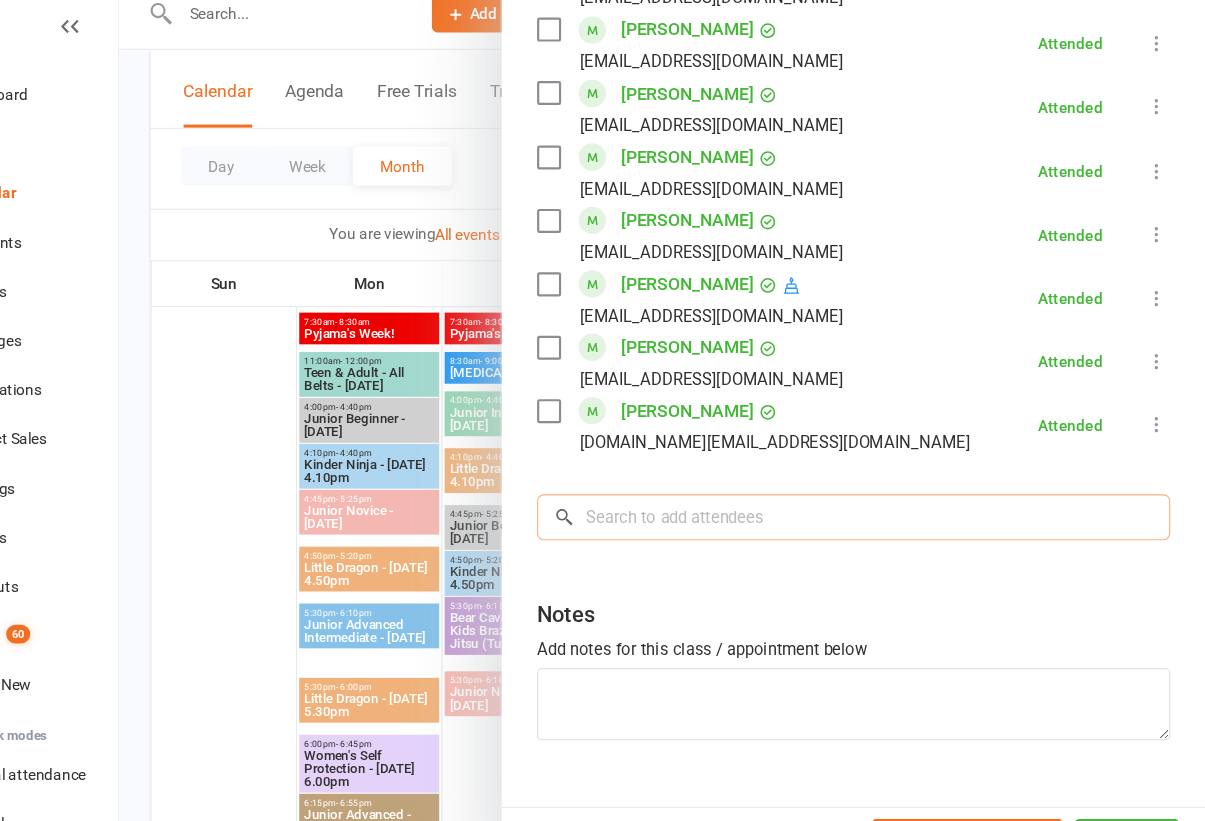 click at bounding box center (883, 493) 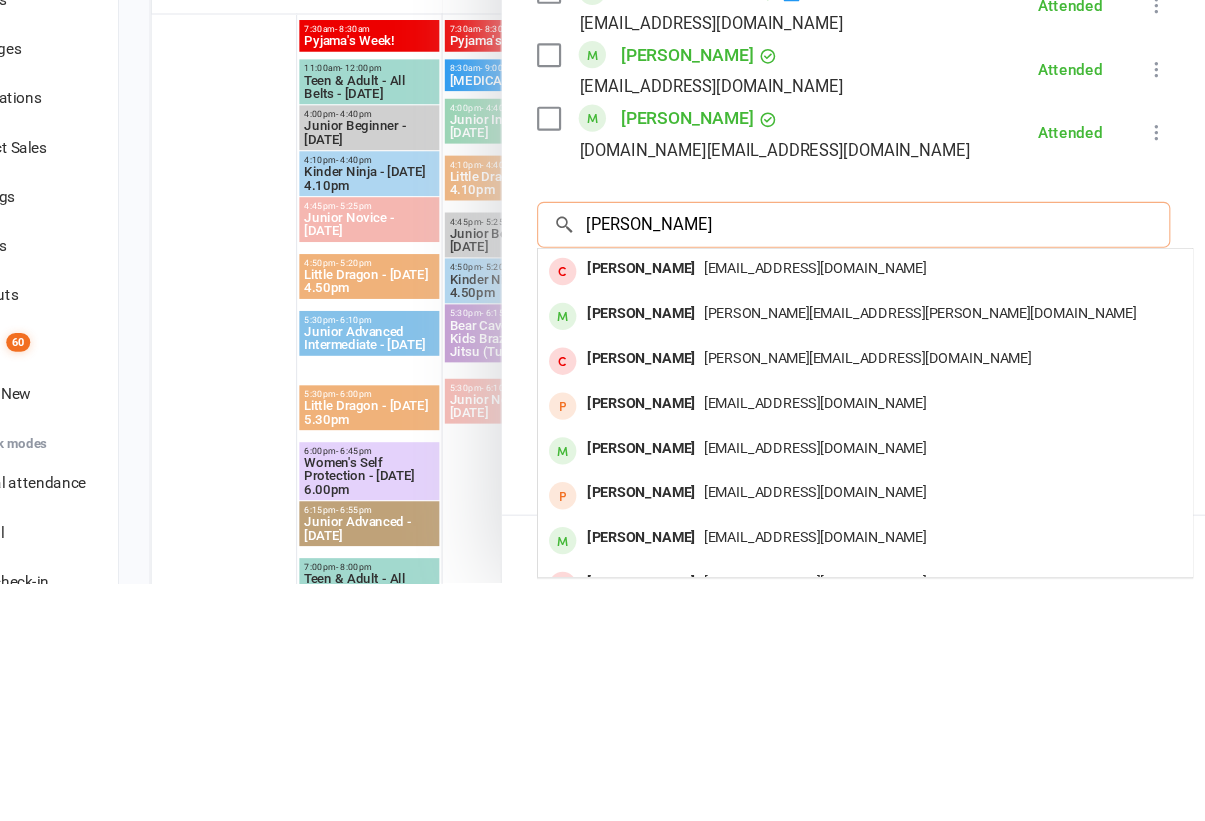scroll, scrollTop: 0, scrollLeft: 0, axis: both 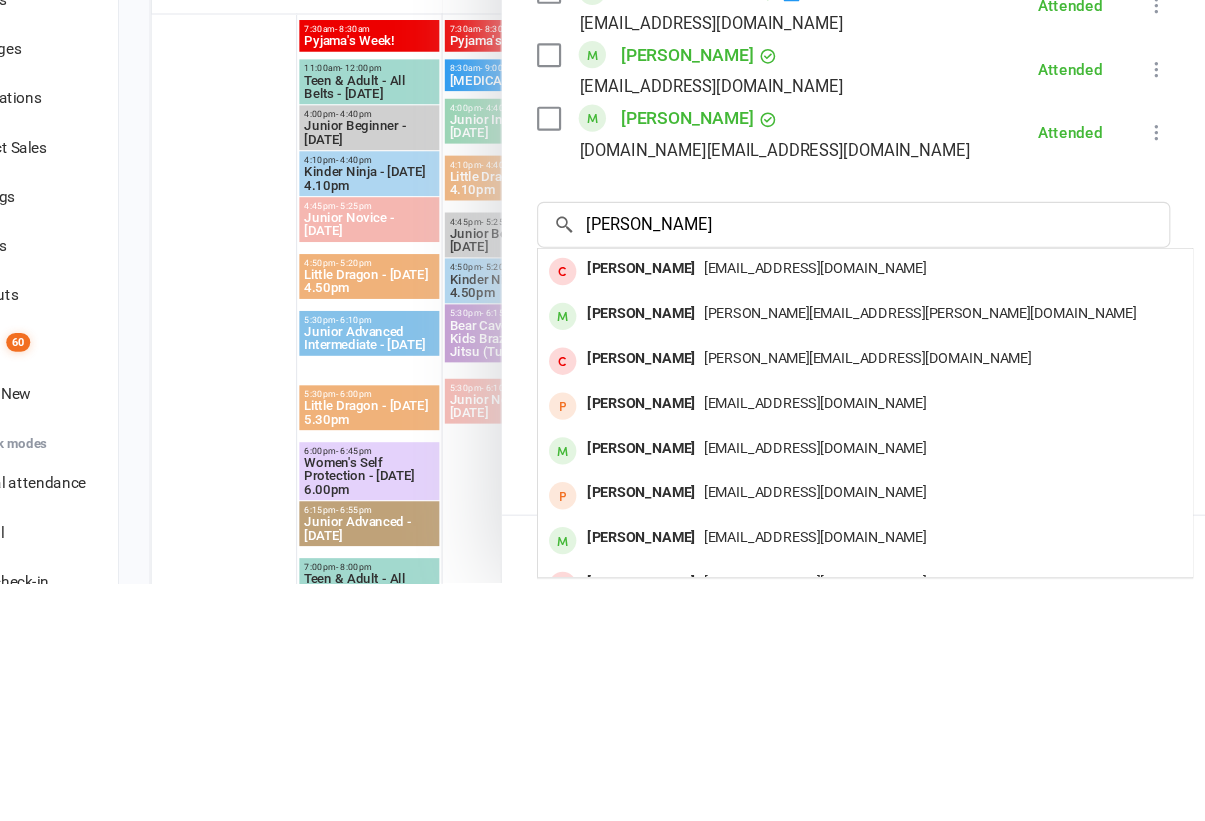click at bounding box center [708, 410] 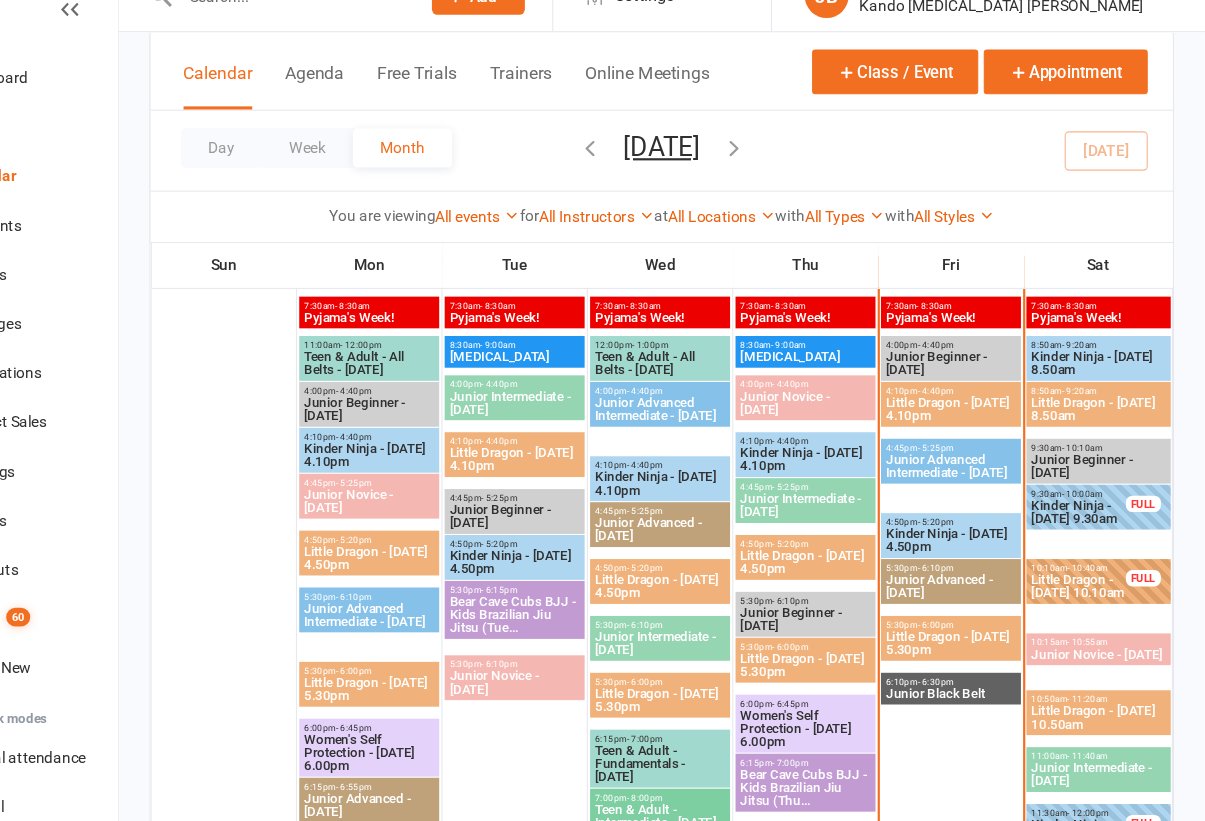 scroll, scrollTop: 1003, scrollLeft: 0, axis: vertical 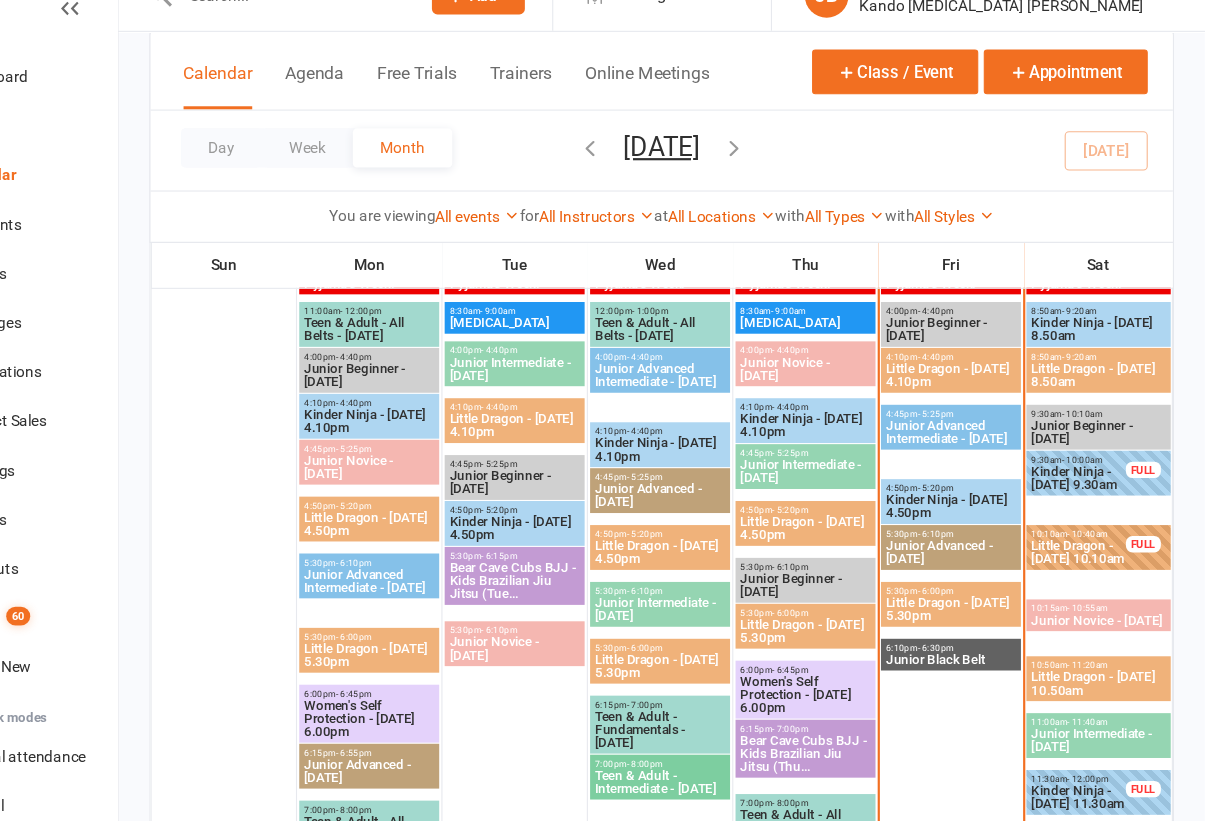 click on "Little Dragon - [DATE] 5.30pm" at bounding box center [973, 594] 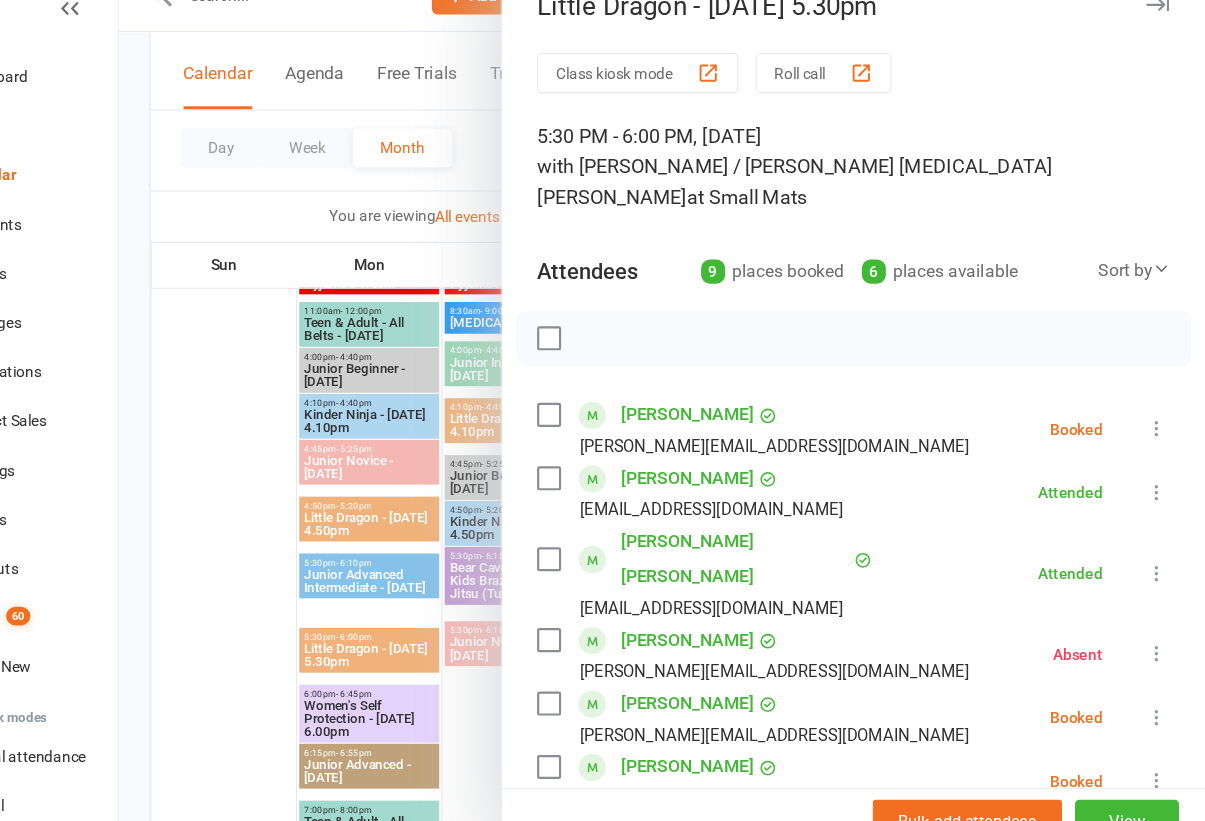 scroll, scrollTop: 17, scrollLeft: 0, axis: vertical 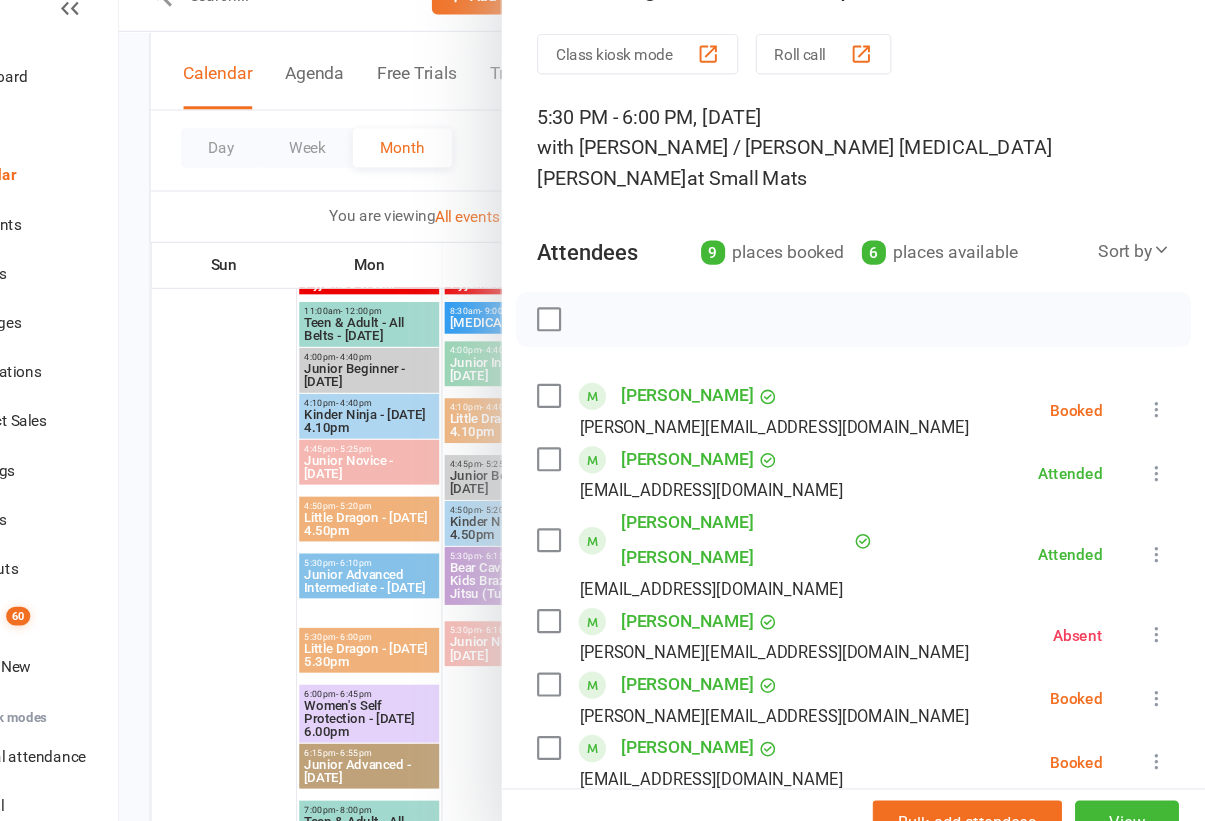 click at bounding box center [708, 410] 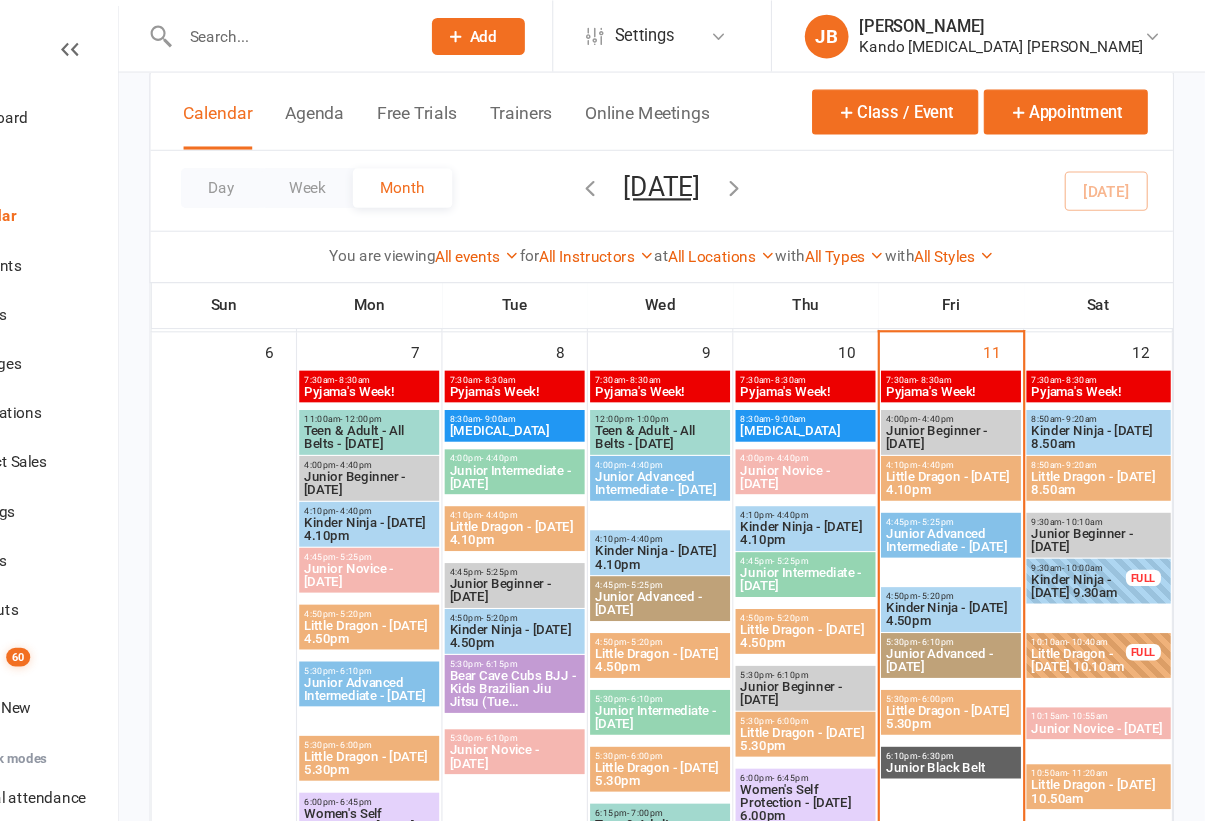 scroll, scrollTop: 929, scrollLeft: 0, axis: vertical 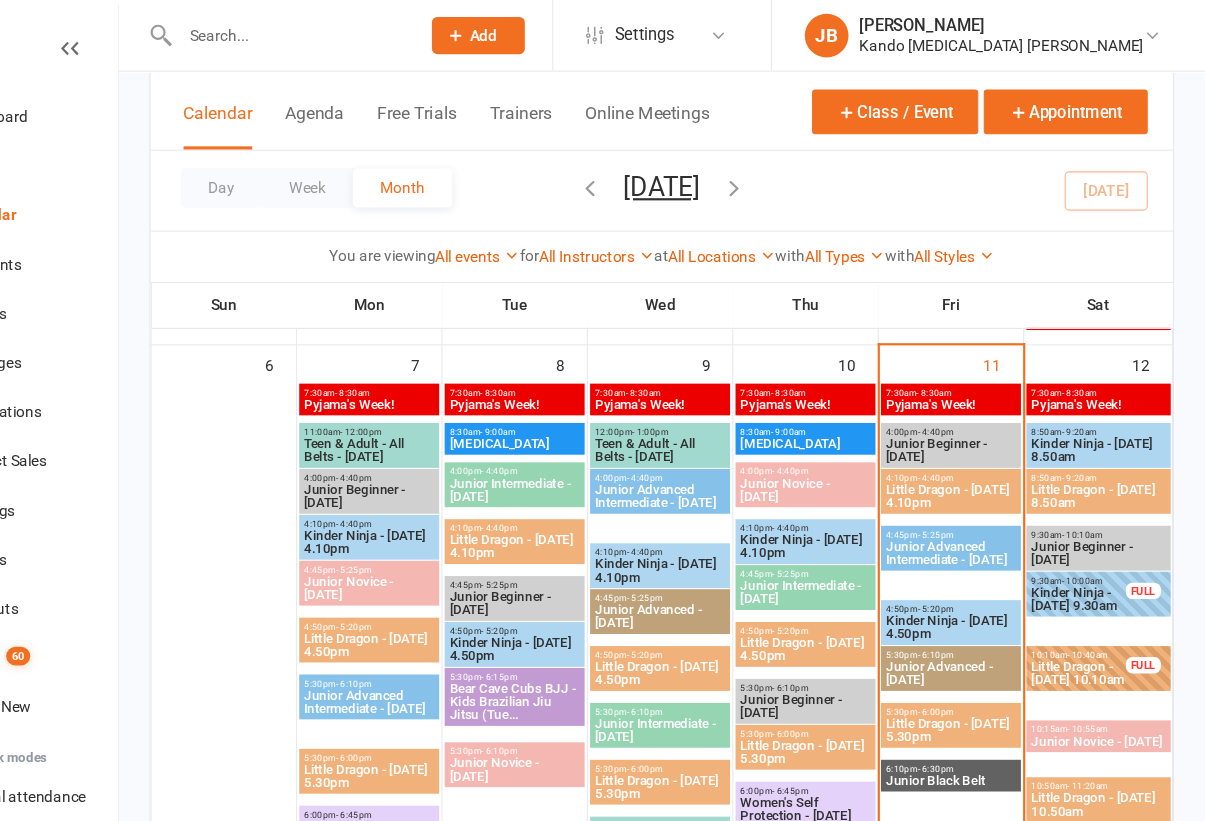 click on "Pyjama's Week!" at bounding box center [973, 370] 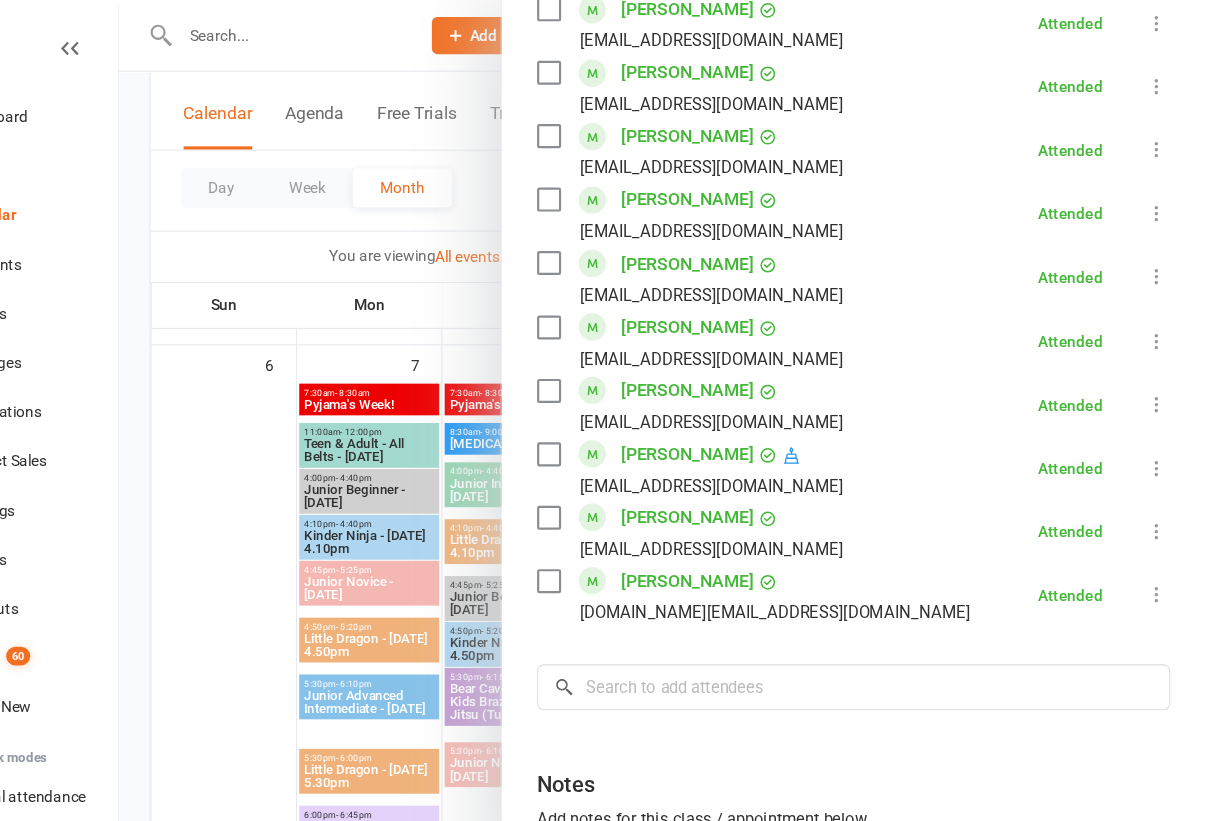 scroll, scrollTop: 1131, scrollLeft: 0, axis: vertical 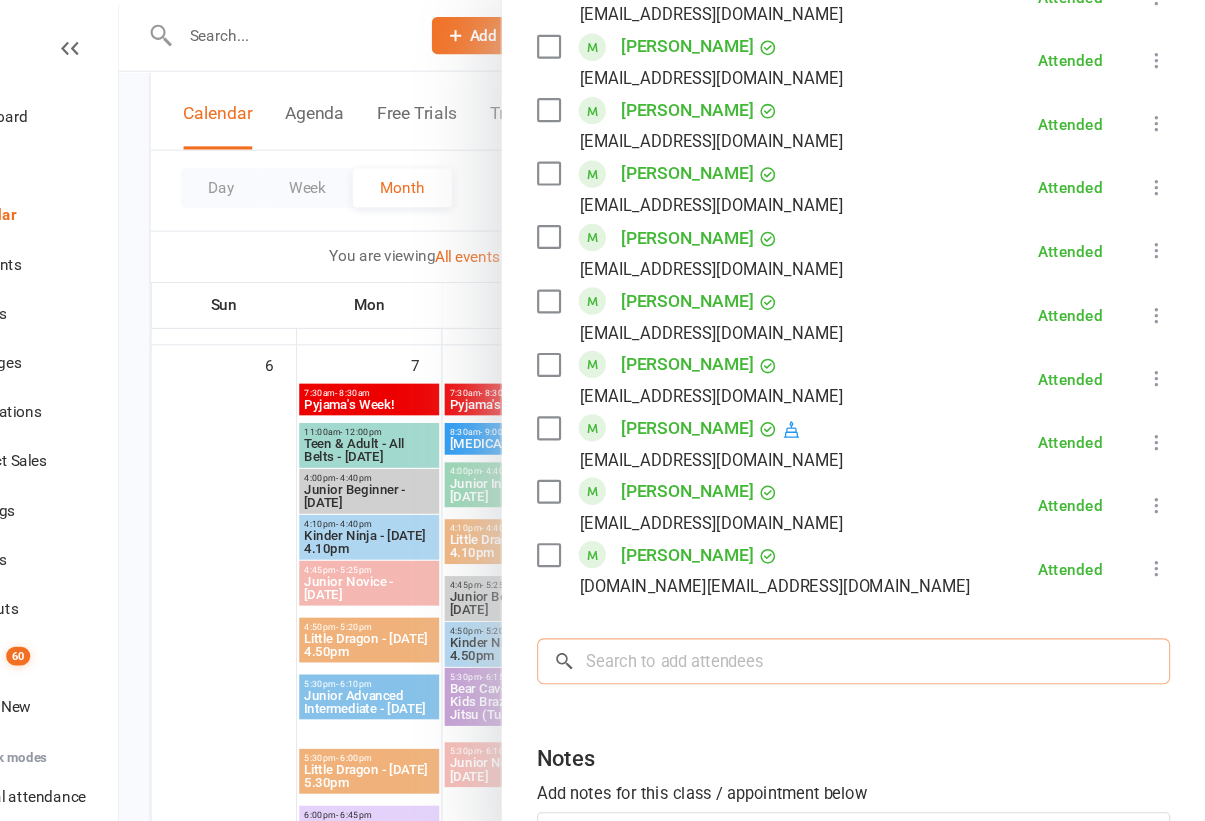 click at bounding box center (883, 605) 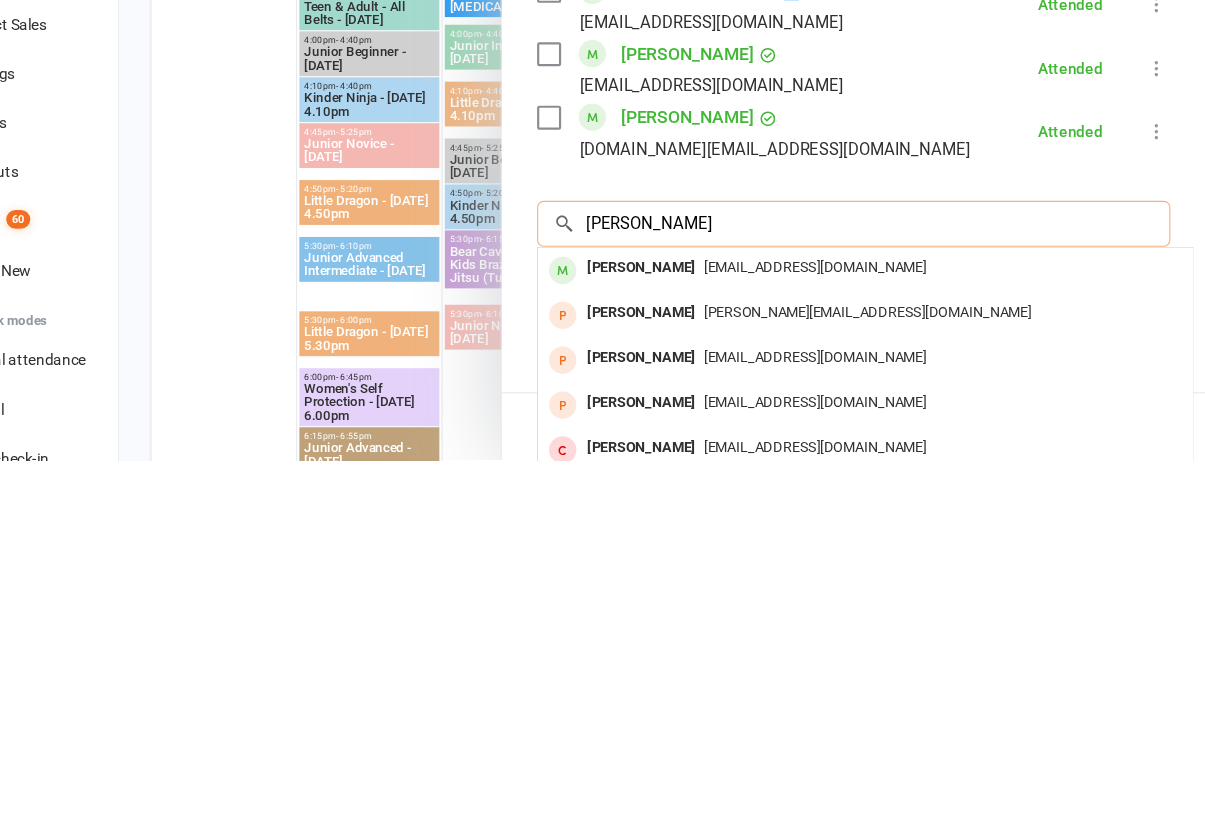 type on "[PERSON_NAME]" 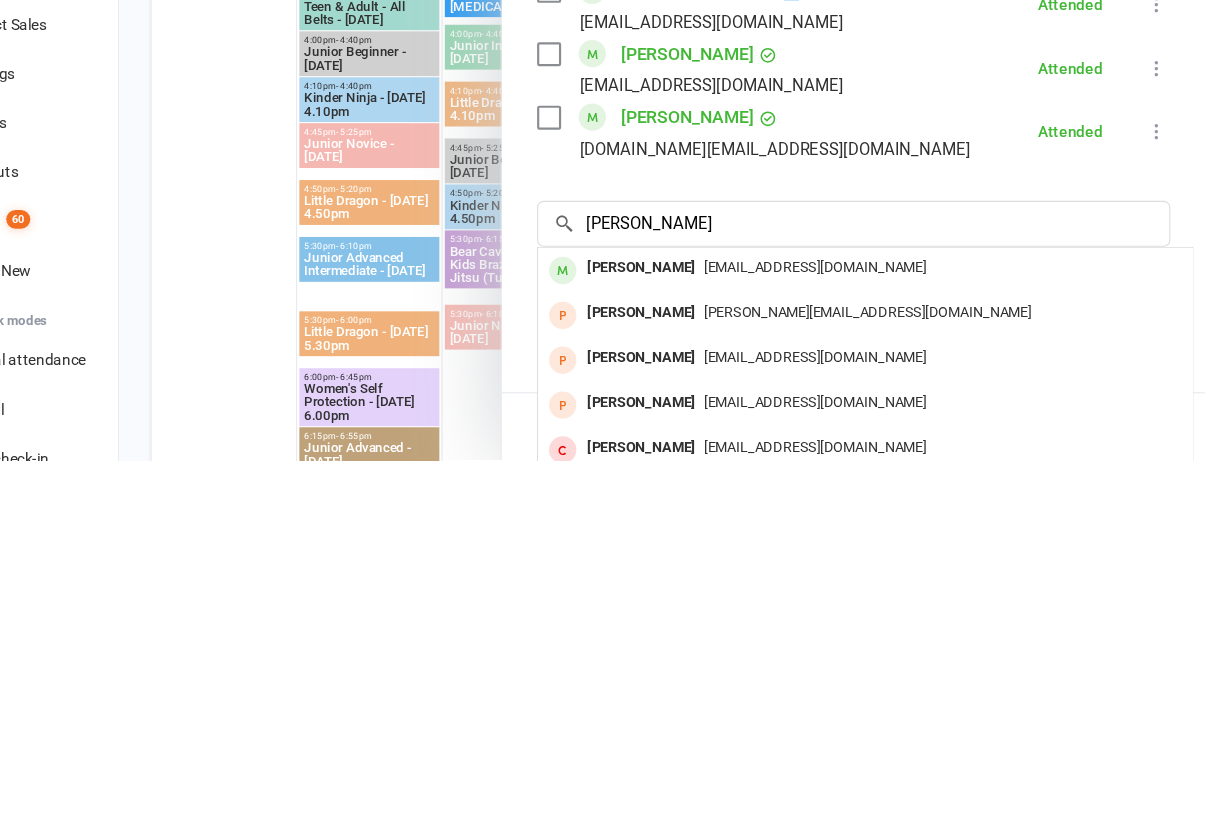 click on "[EMAIL_ADDRESS][DOMAIN_NAME]" at bounding box center (894, 645) 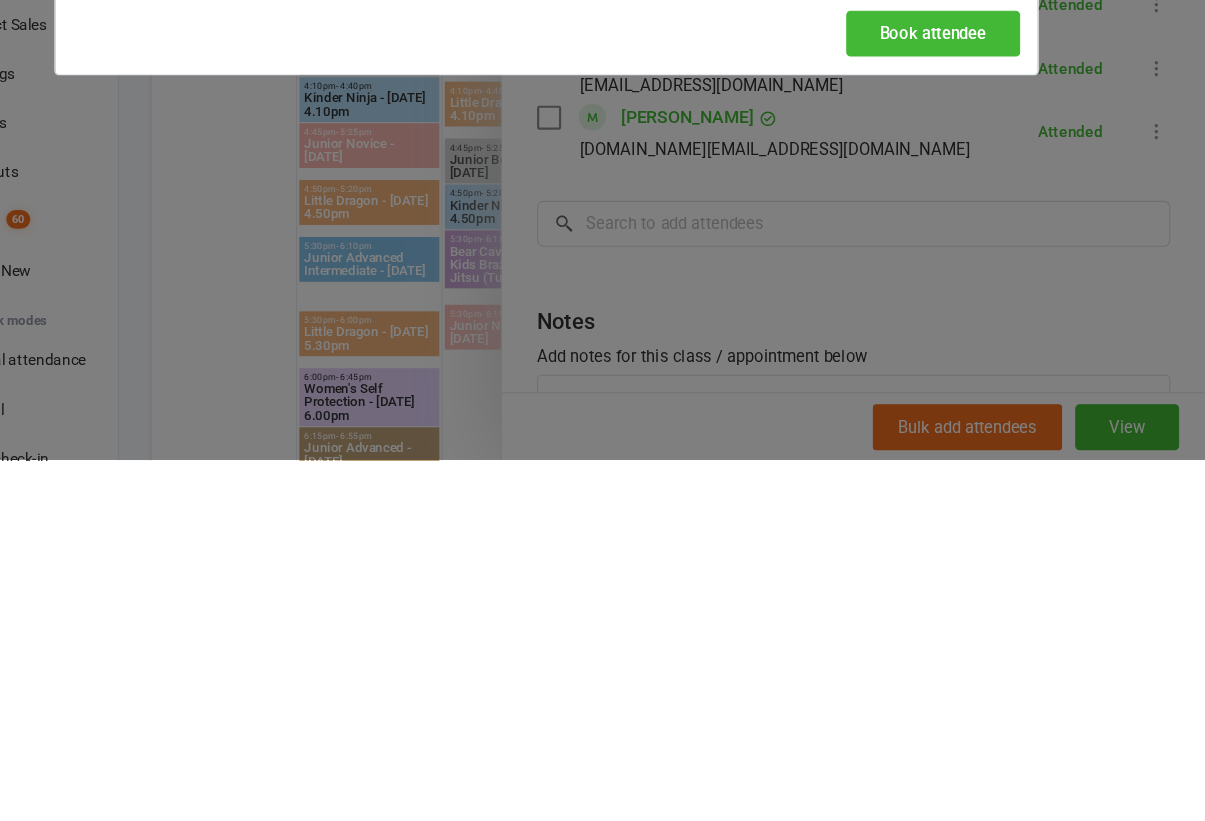 scroll, scrollTop: 1293, scrollLeft: 0, axis: vertical 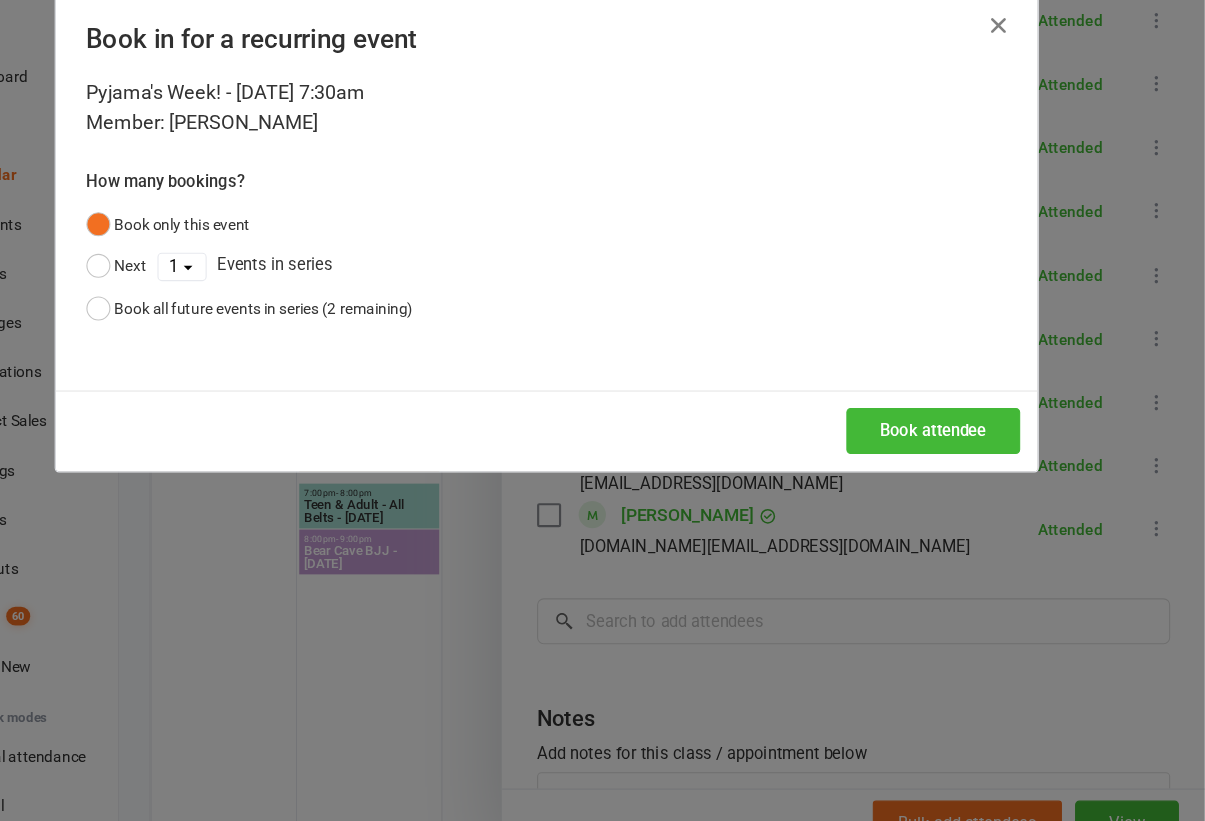click on "Book attendee" at bounding box center [956, 431] 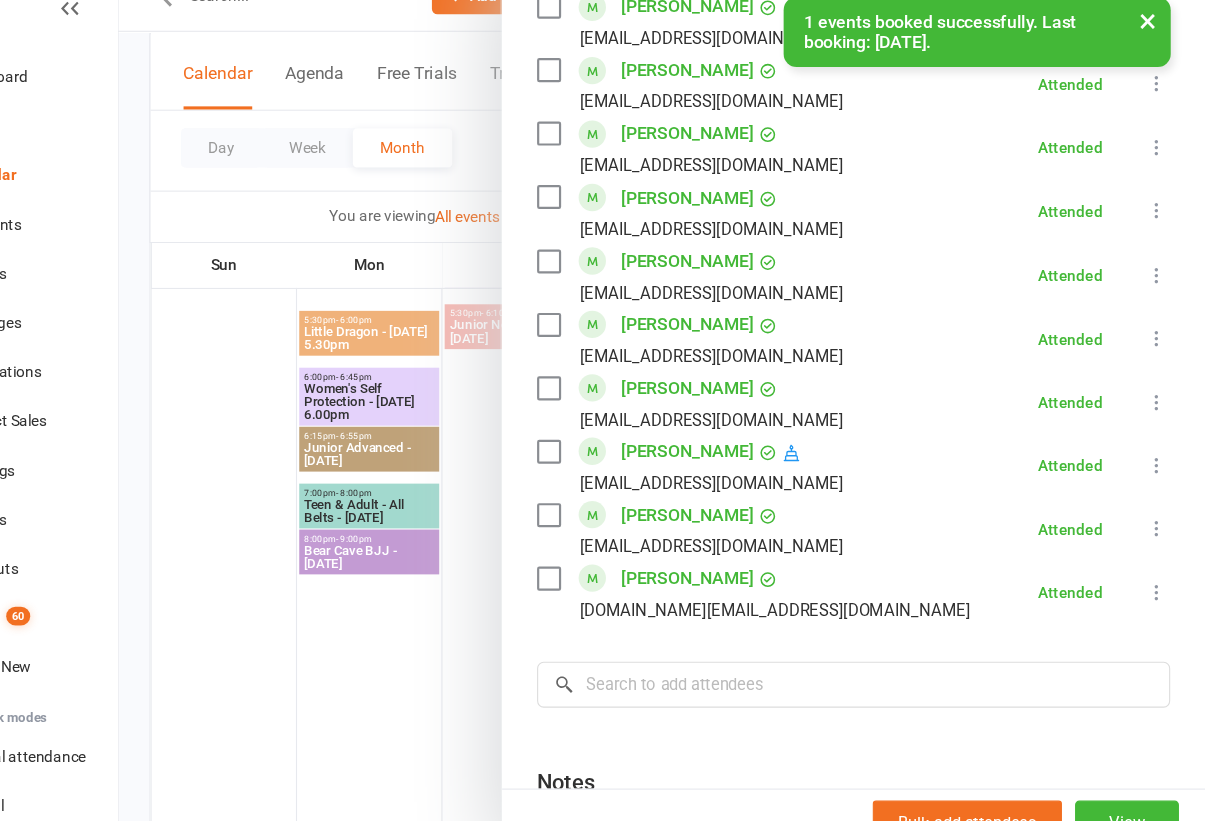 scroll, scrollTop: 1110, scrollLeft: 0, axis: vertical 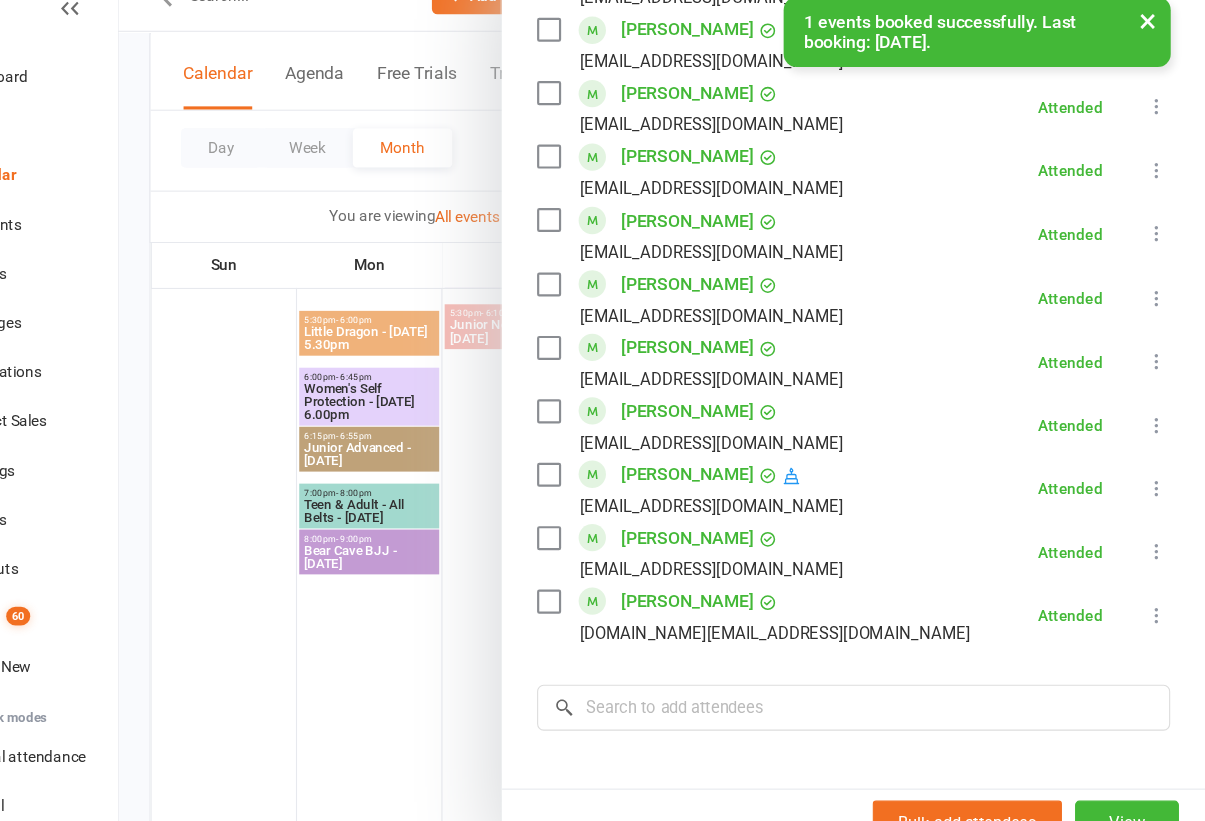 click on "×" at bounding box center [1153, 55] 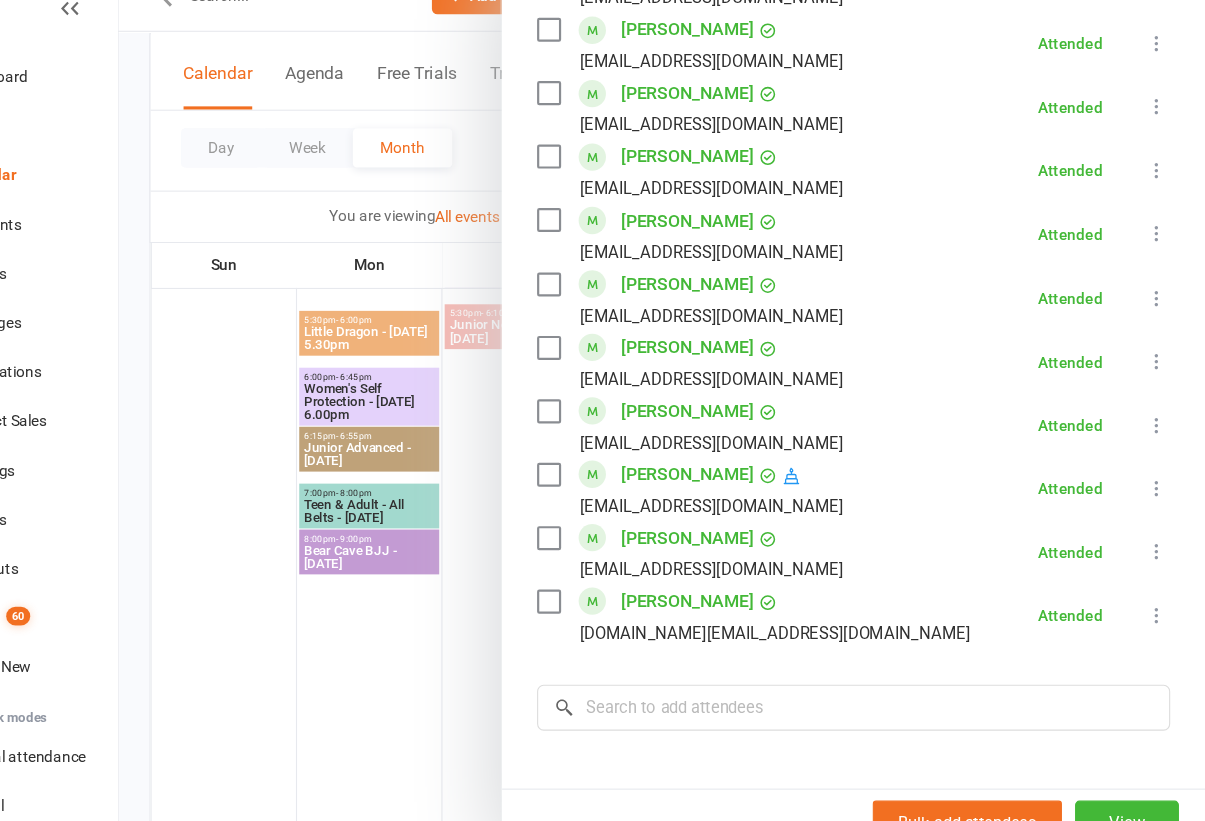 click at bounding box center [708, 410] 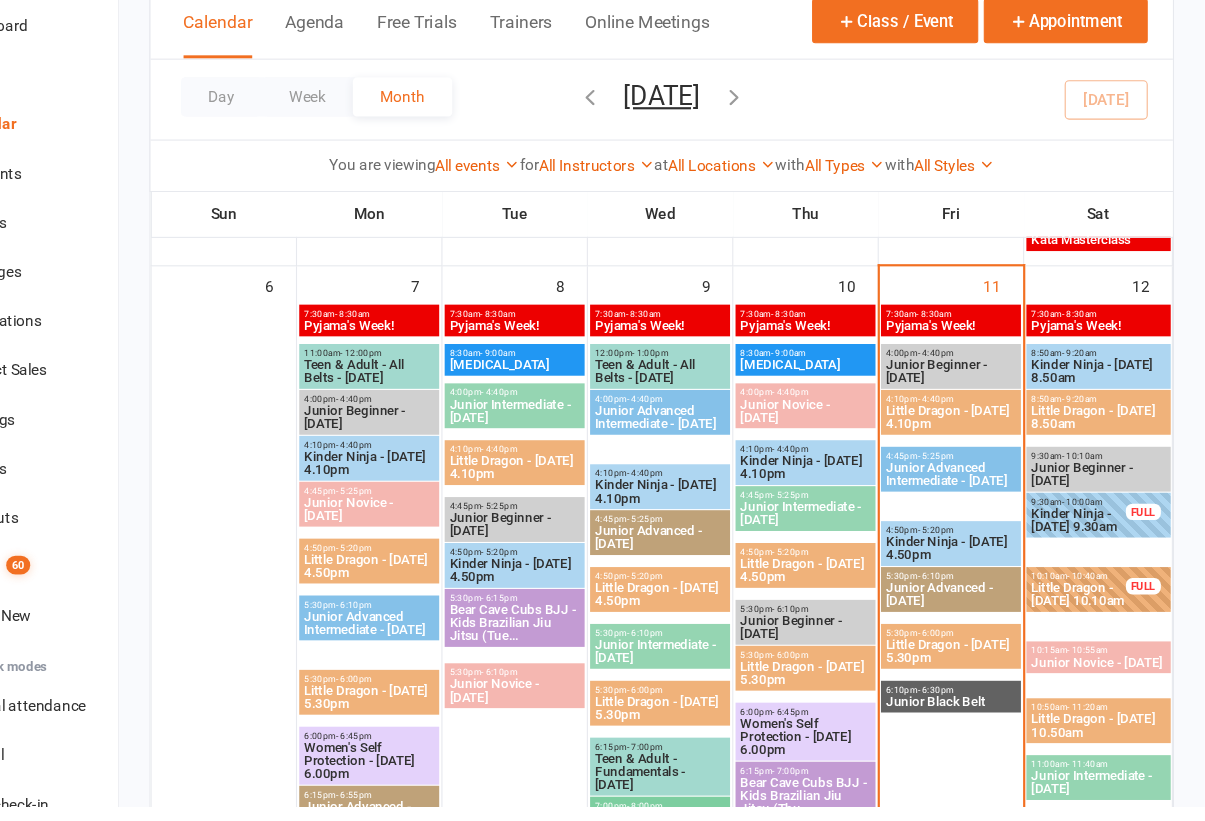 scroll, scrollTop: 1035, scrollLeft: 0, axis: vertical 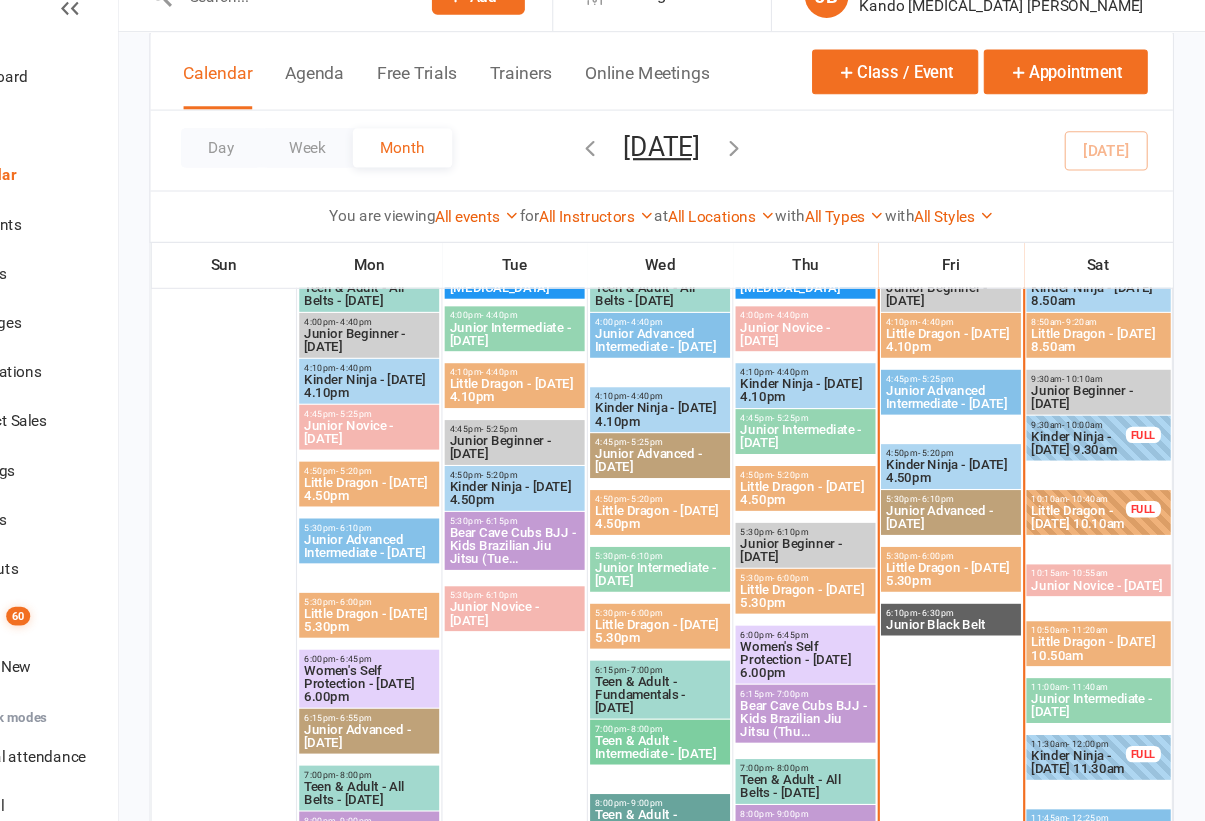 click on "Little Dragon - [DATE] 5.30pm" at bounding box center (973, 562) 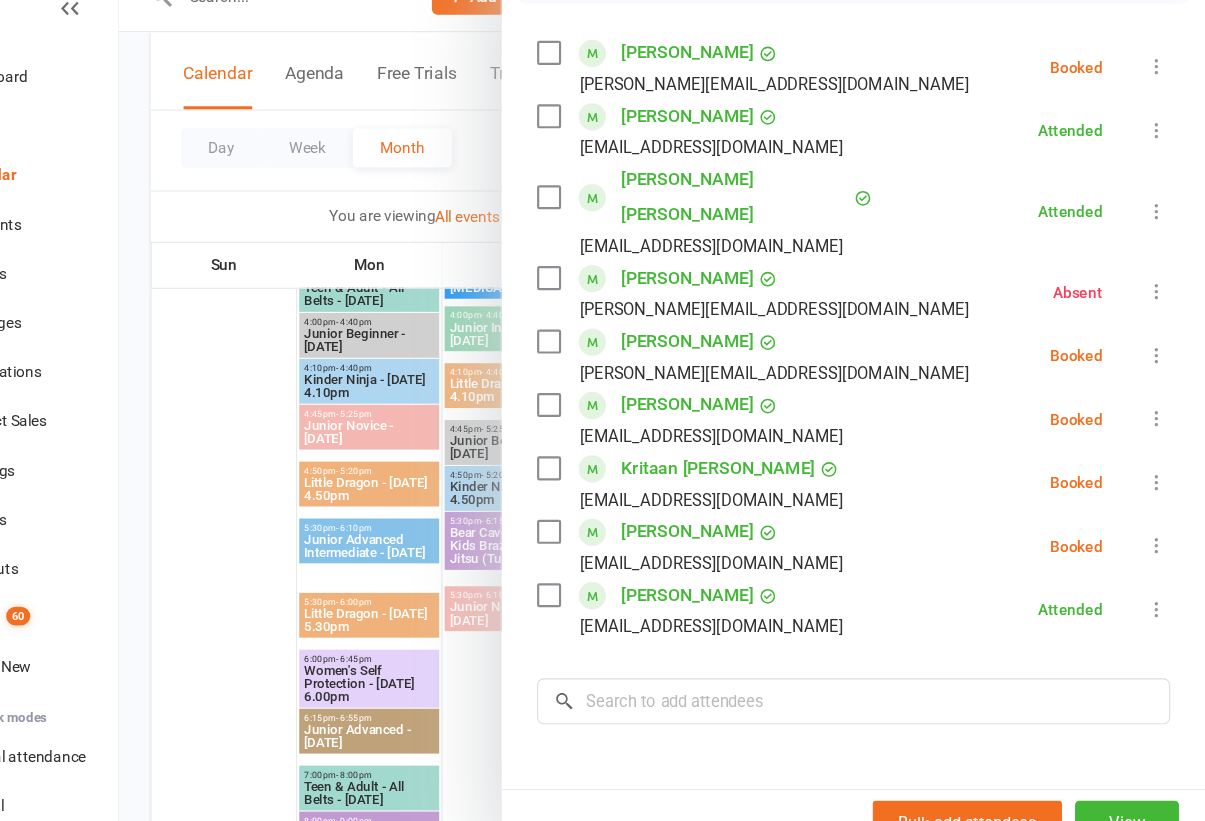 scroll, scrollTop: 388, scrollLeft: 0, axis: vertical 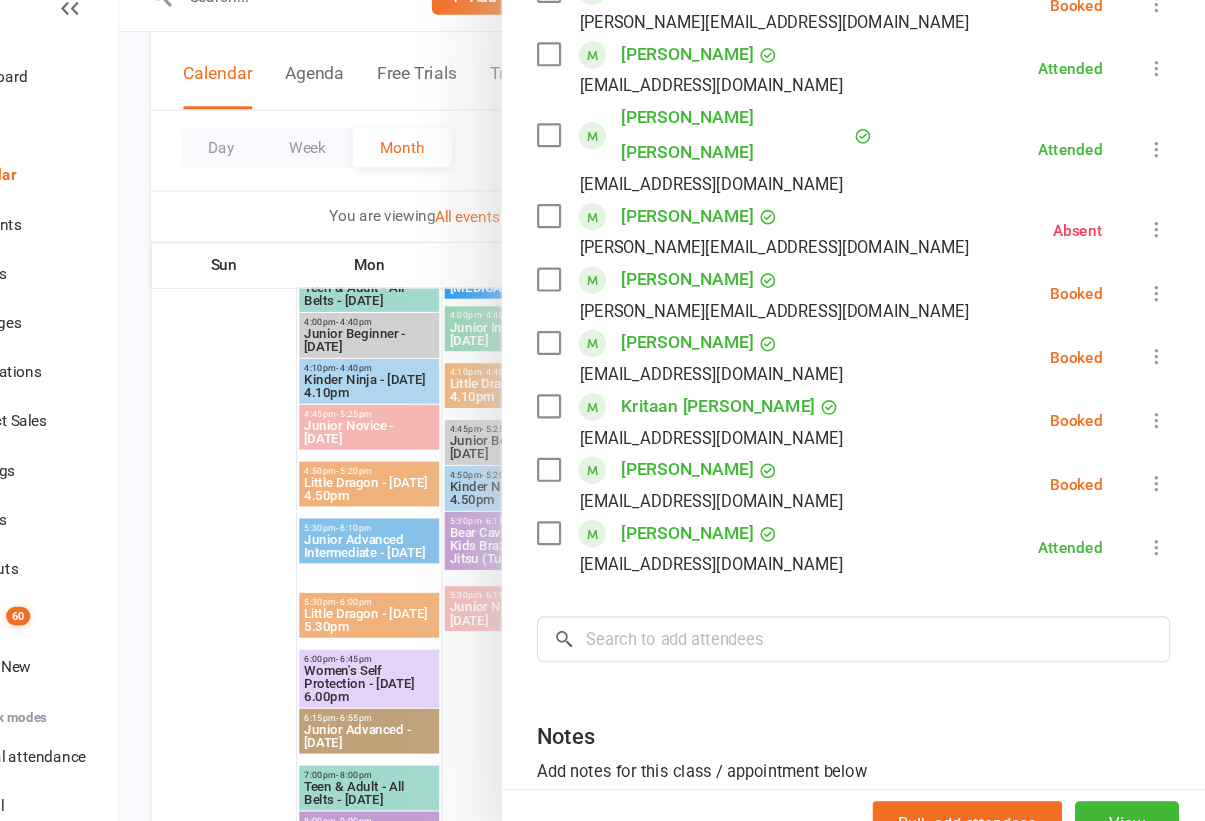 click at bounding box center [1161, 479] 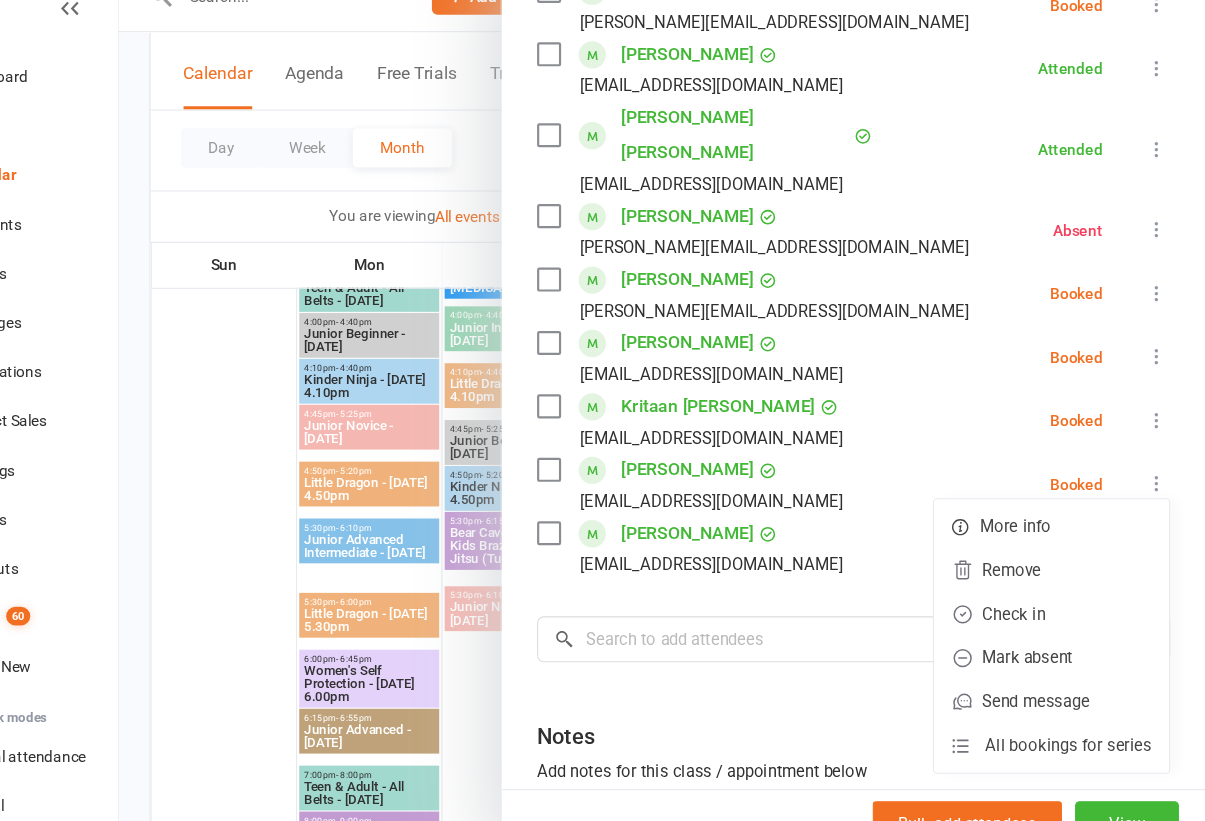click on "Check in" at bounding box center (1064, 598) 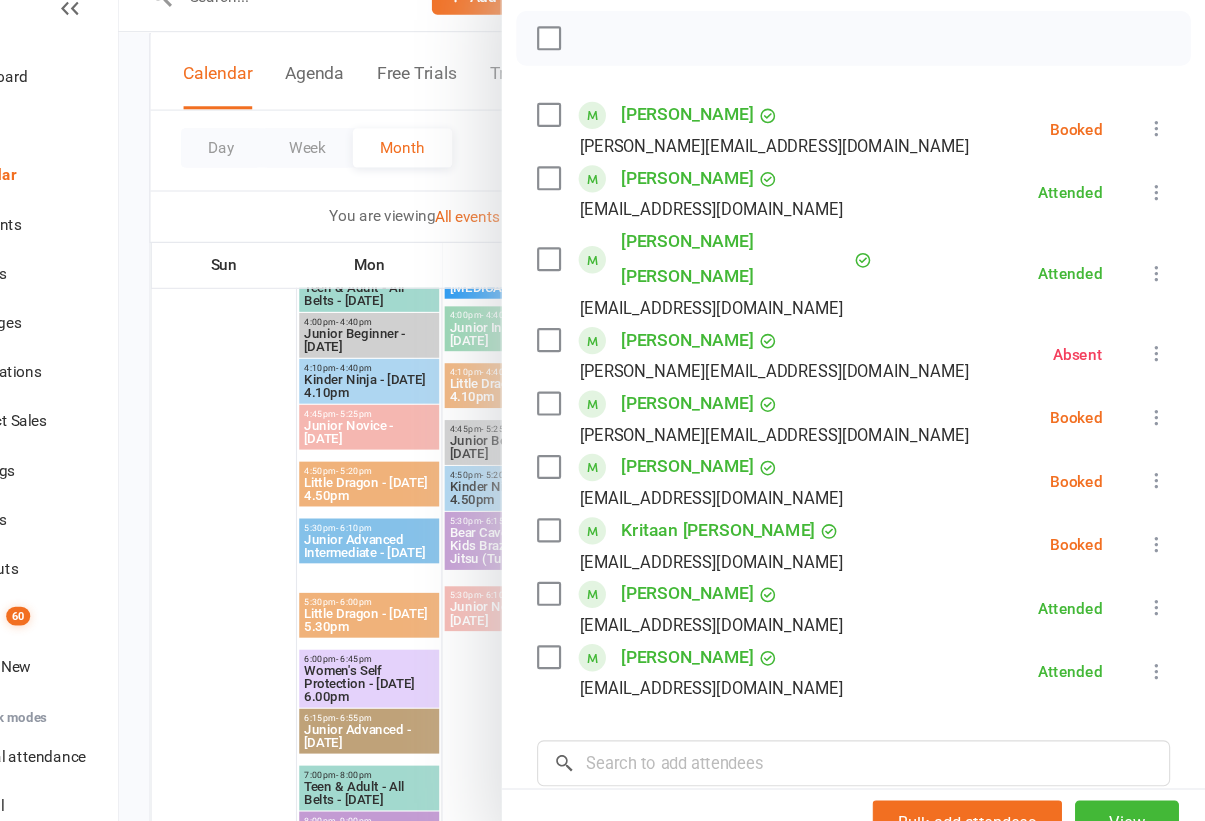 scroll, scrollTop: 292, scrollLeft: 0, axis: vertical 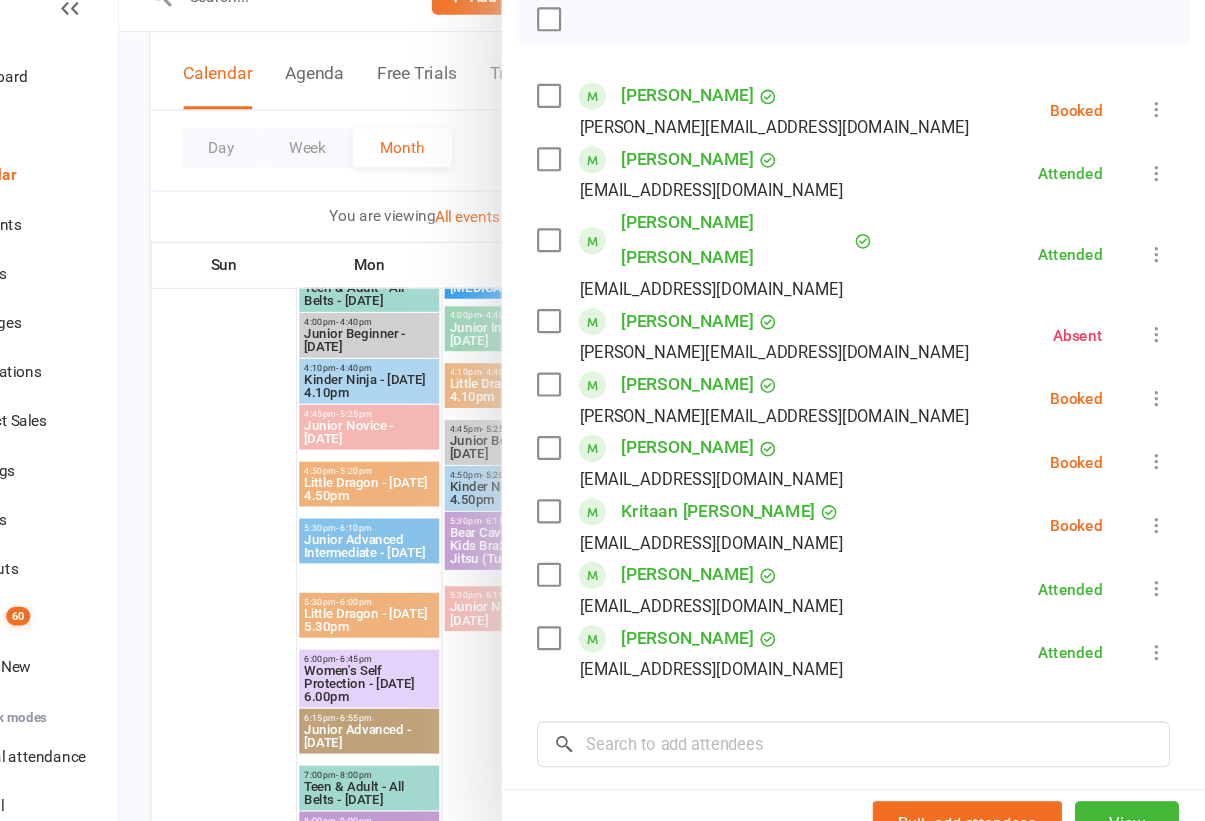 click at bounding box center [1161, 137] 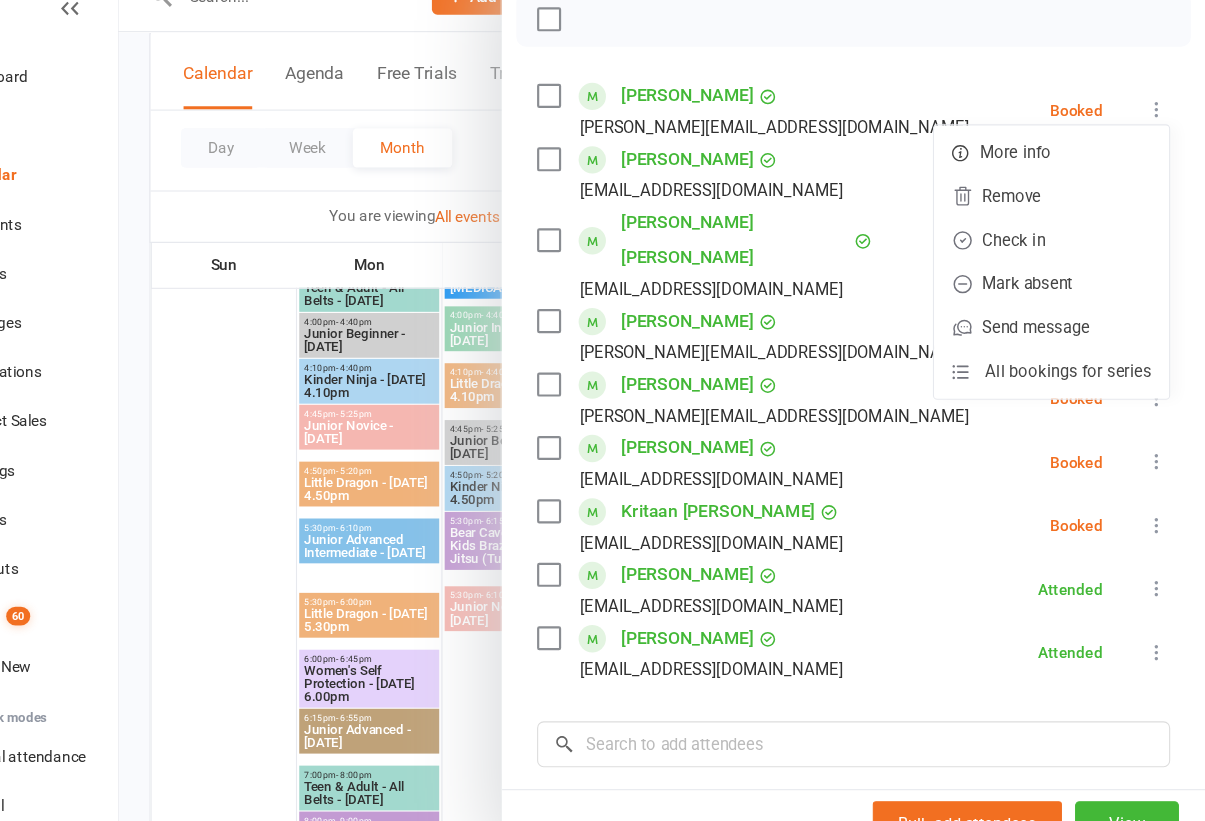 click on "Check in" at bounding box center [1064, 256] 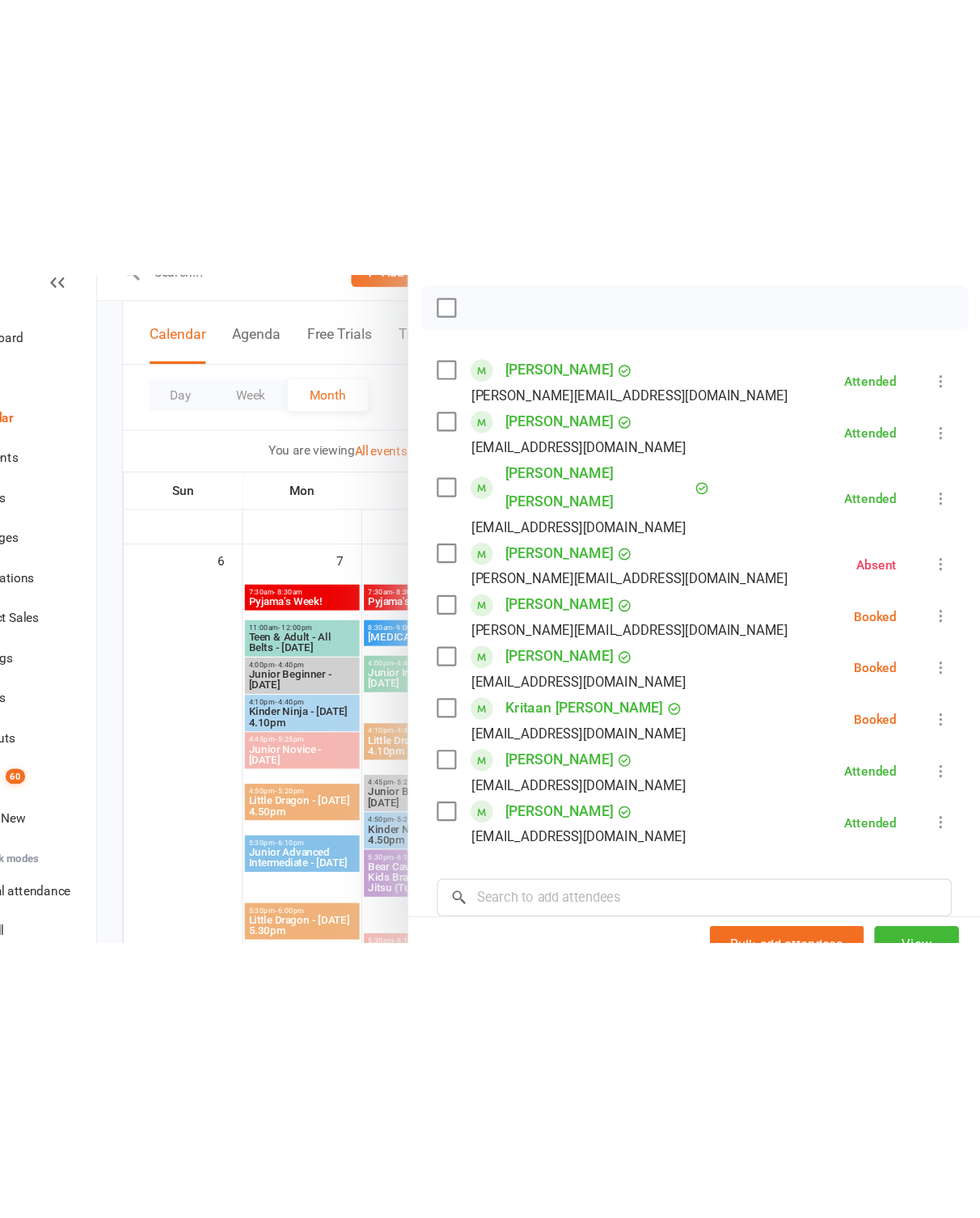 scroll, scrollTop: 0, scrollLeft: 0, axis: both 